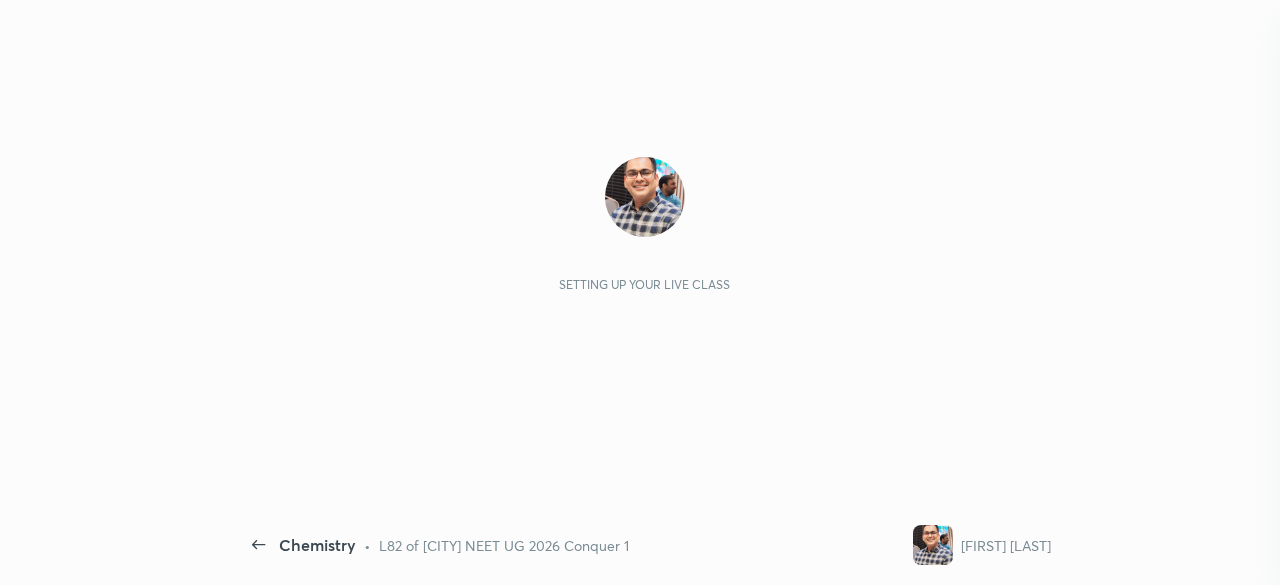 scroll, scrollTop: 0, scrollLeft: 0, axis: both 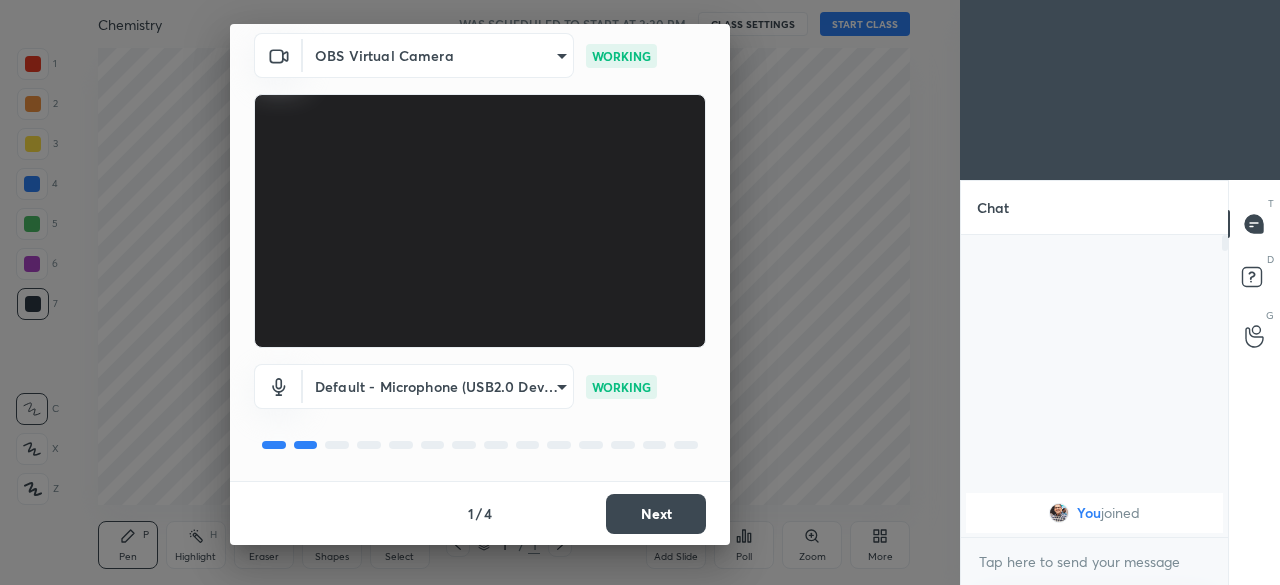 click on "Next" at bounding box center [656, 514] 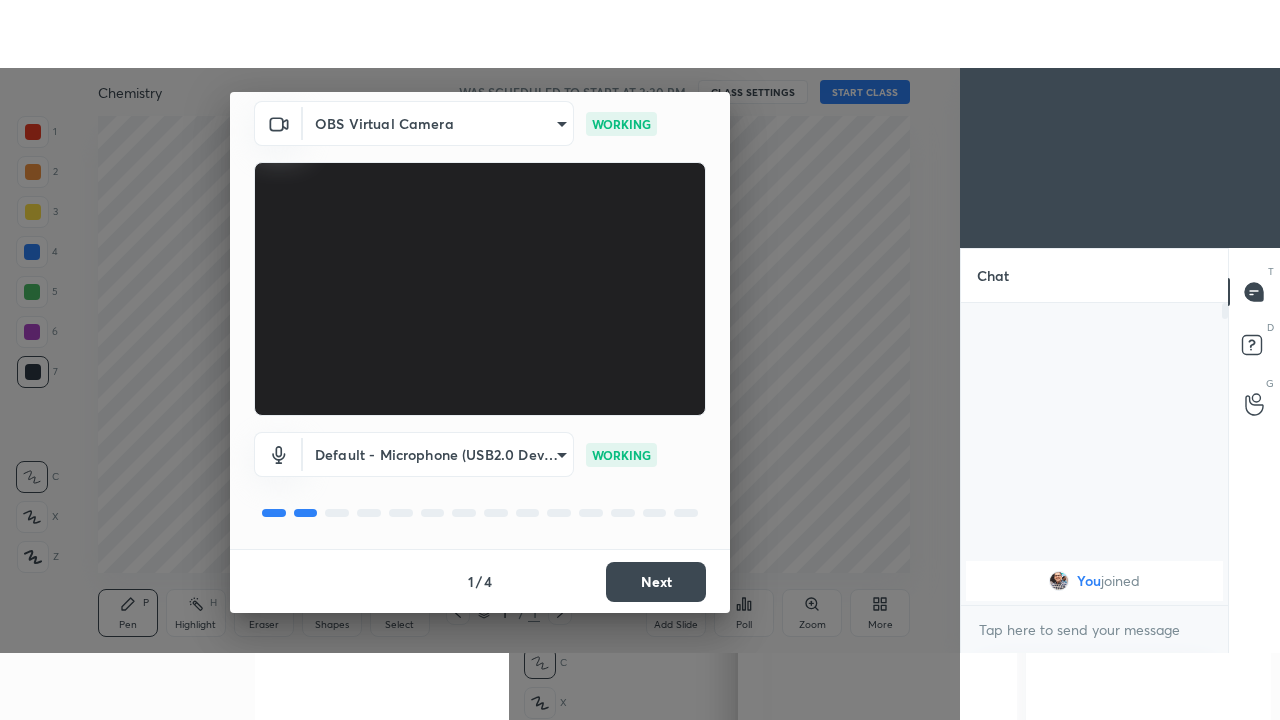 scroll, scrollTop: 0, scrollLeft: 0, axis: both 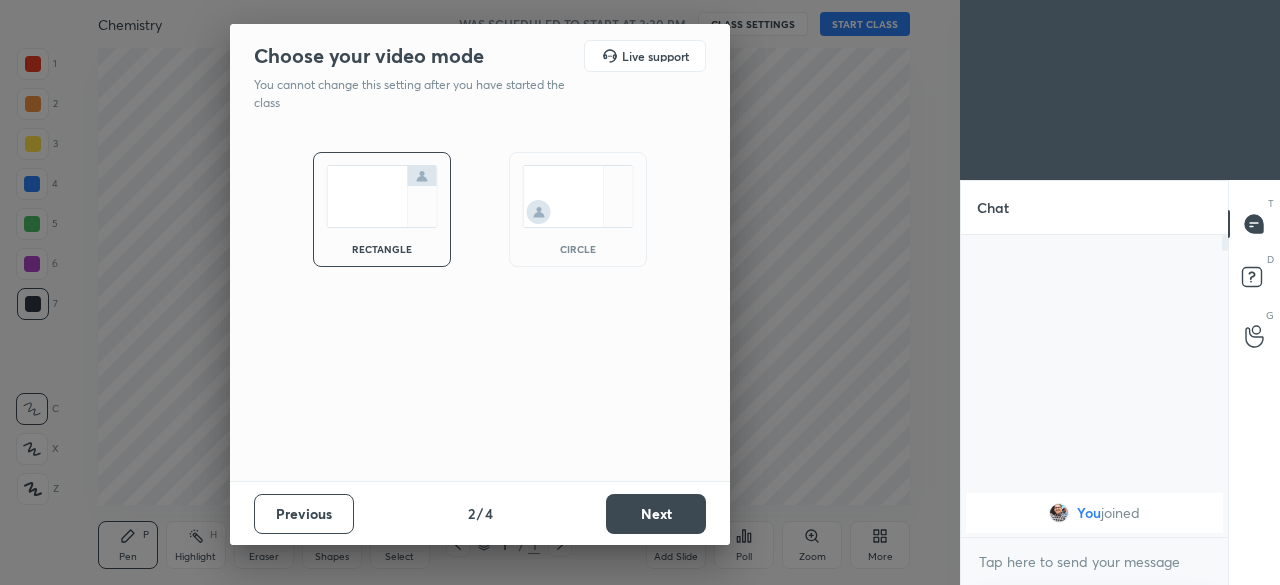 click on "Next" at bounding box center [656, 514] 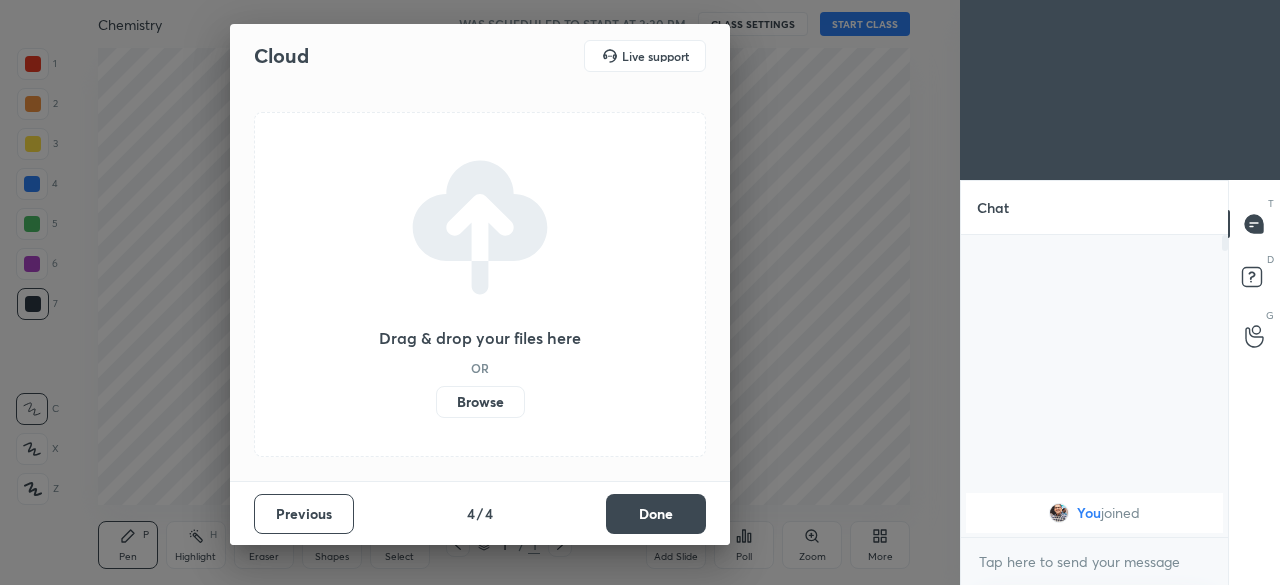 click on "Done" at bounding box center [656, 514] 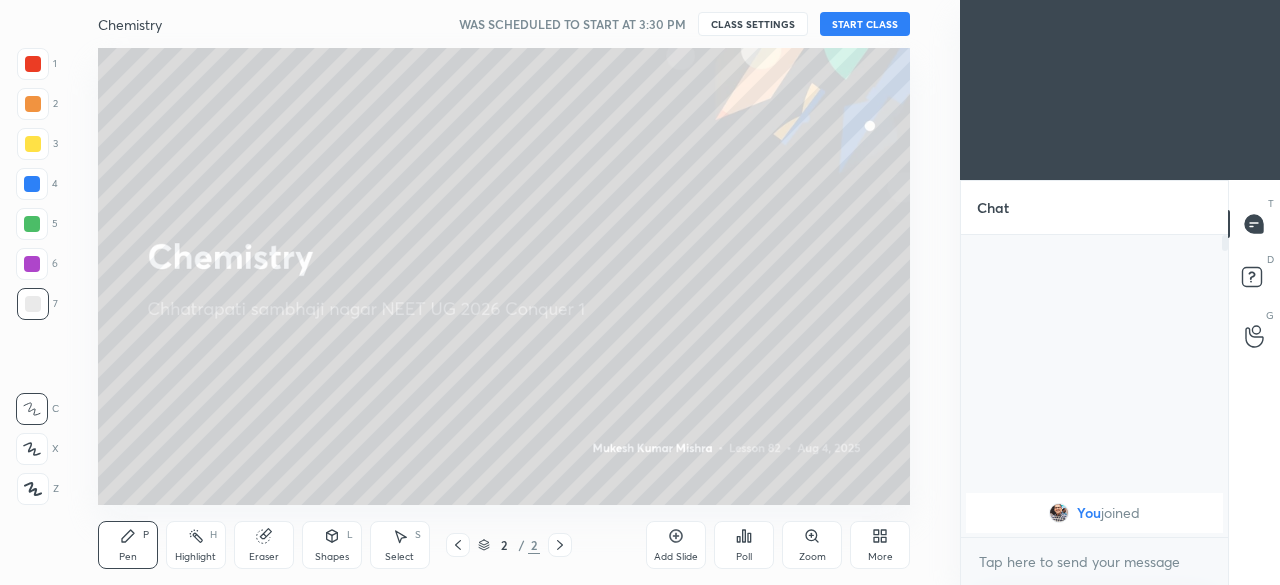 click on "More" at bounding box center [880, 545] 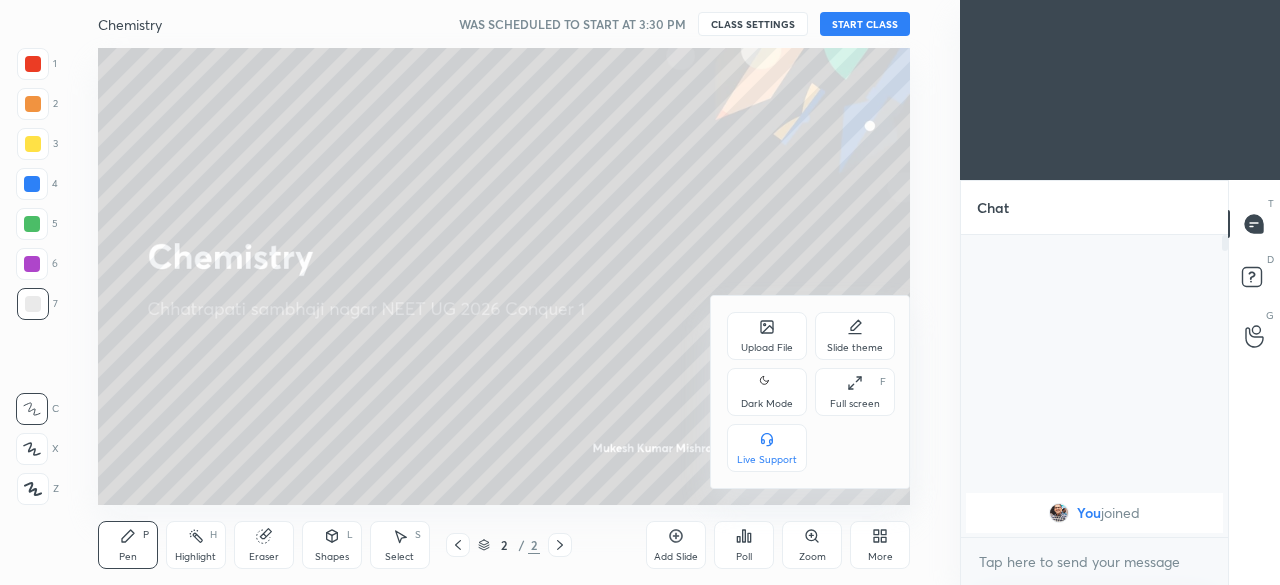 click on "Dark Mode" at bounding box center (767, 392) 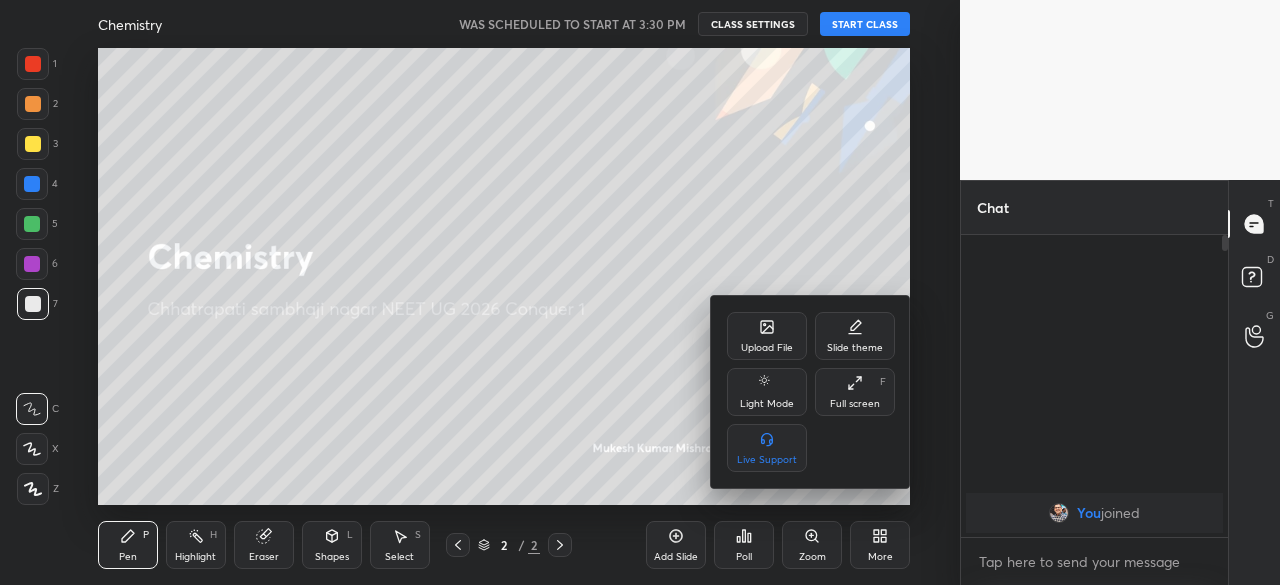 click on "Full screen F" at bounding box center [855, 392] 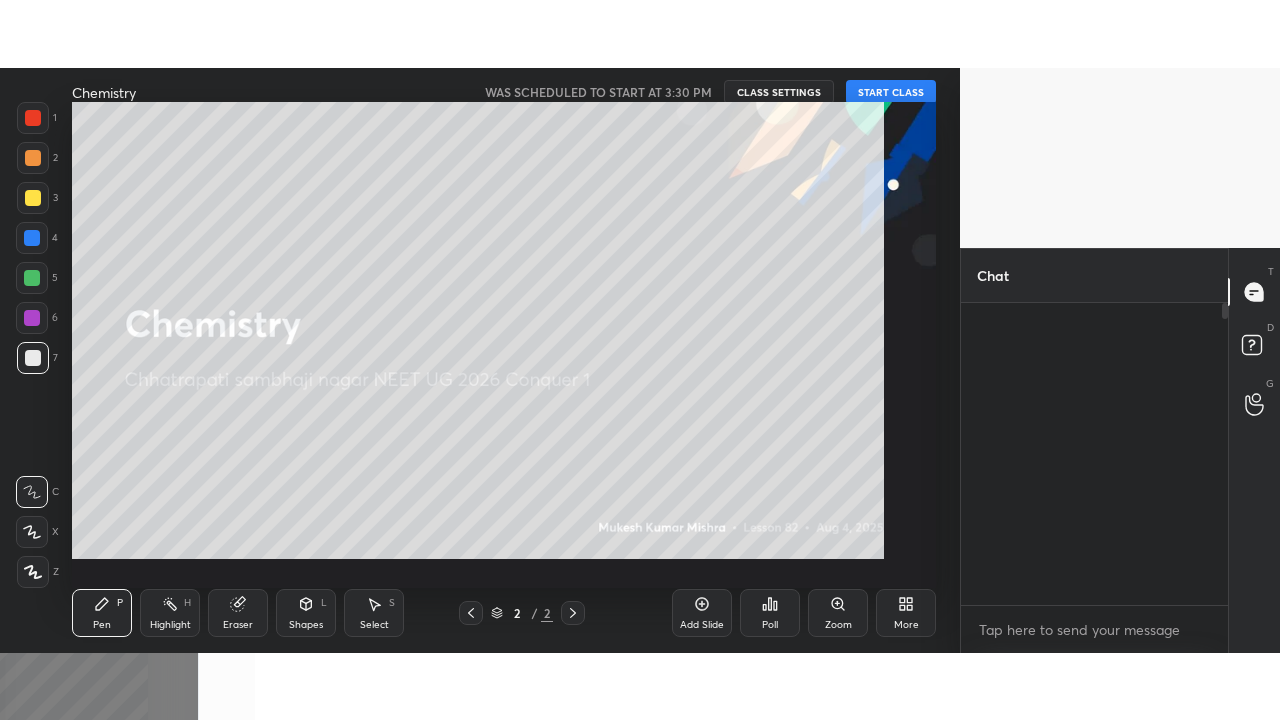 scroll, scrollTop: 99408, scrollLeft: 99120, axis: both 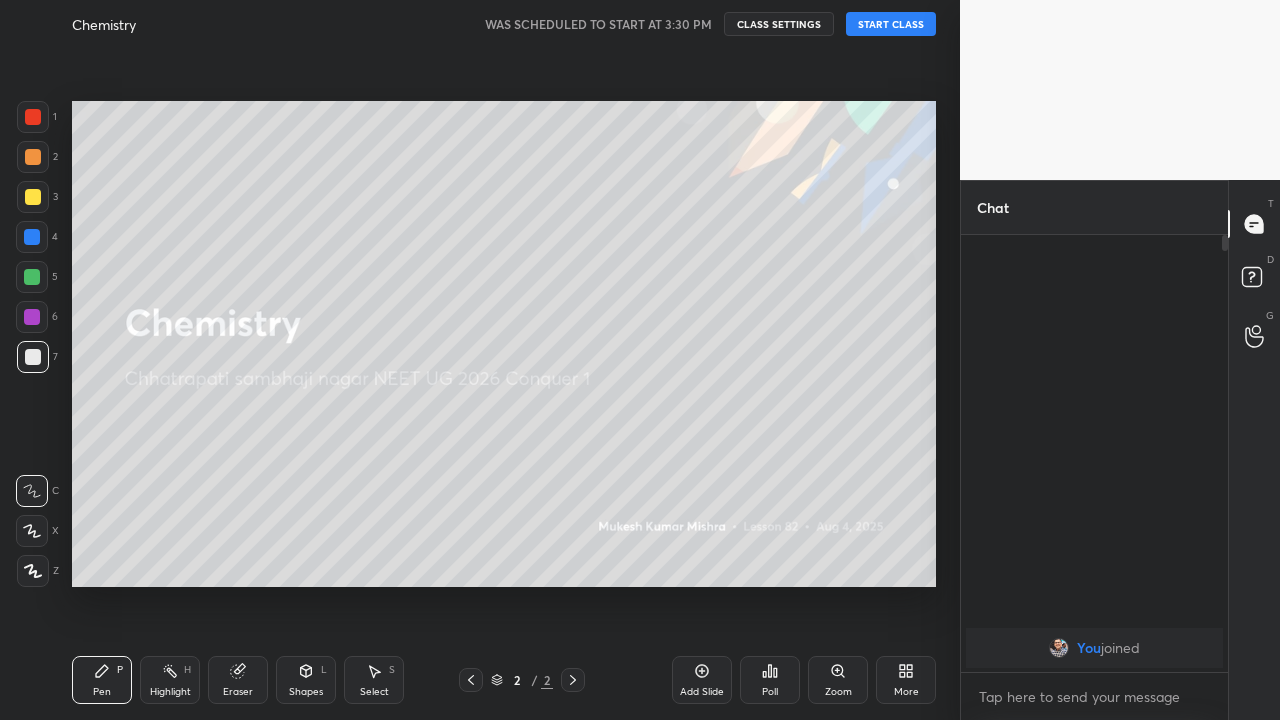 click on "START CLASS" at bounding box center (891, 24) 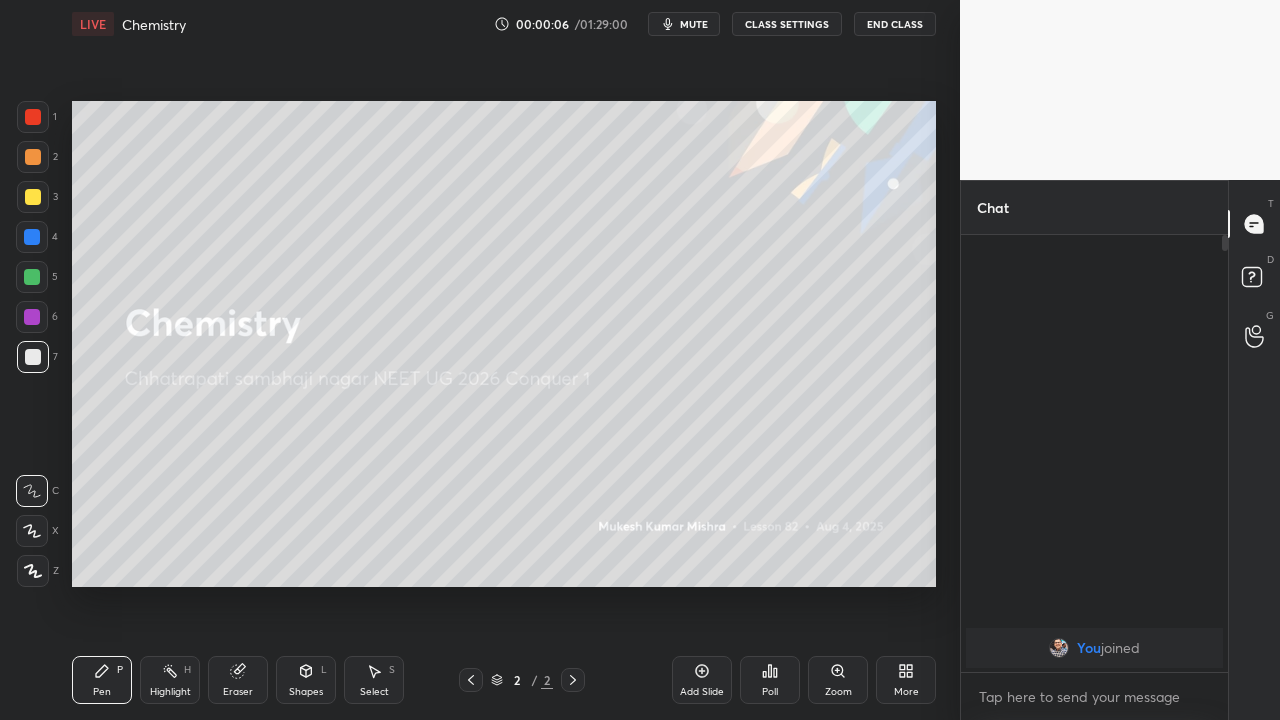 click on "Add Slide" at bounding box center [702, 692] 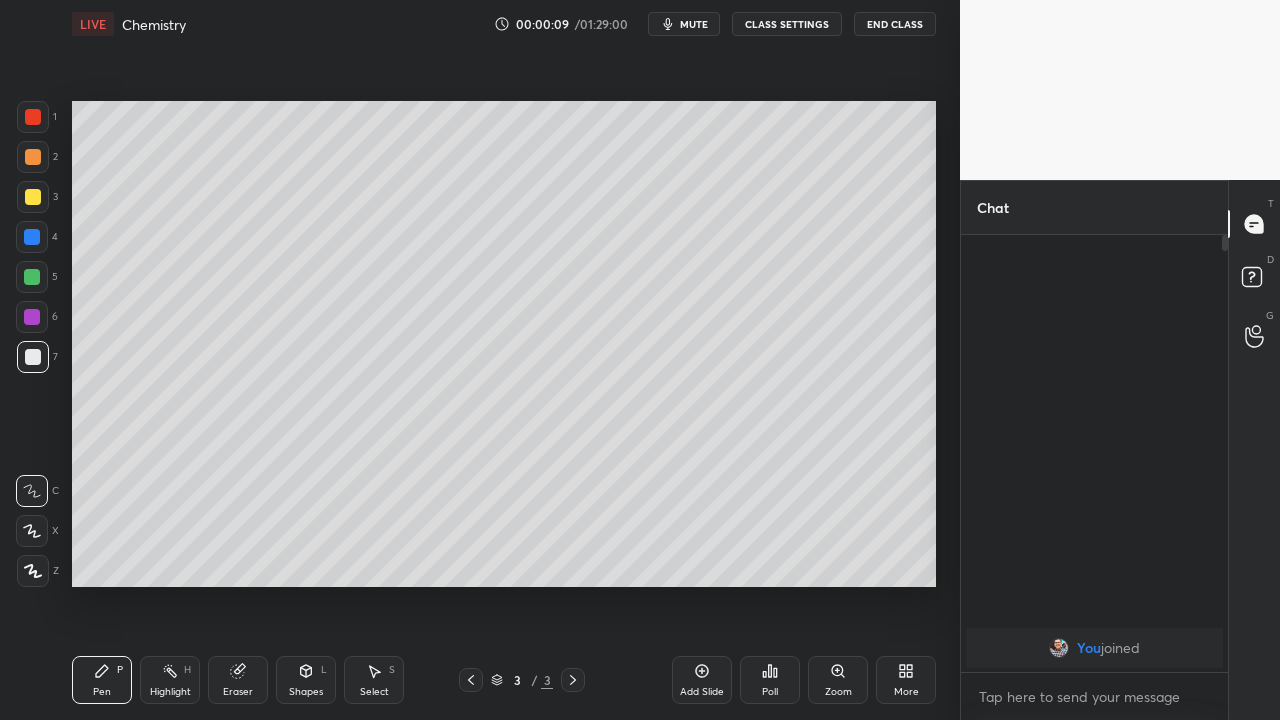 click 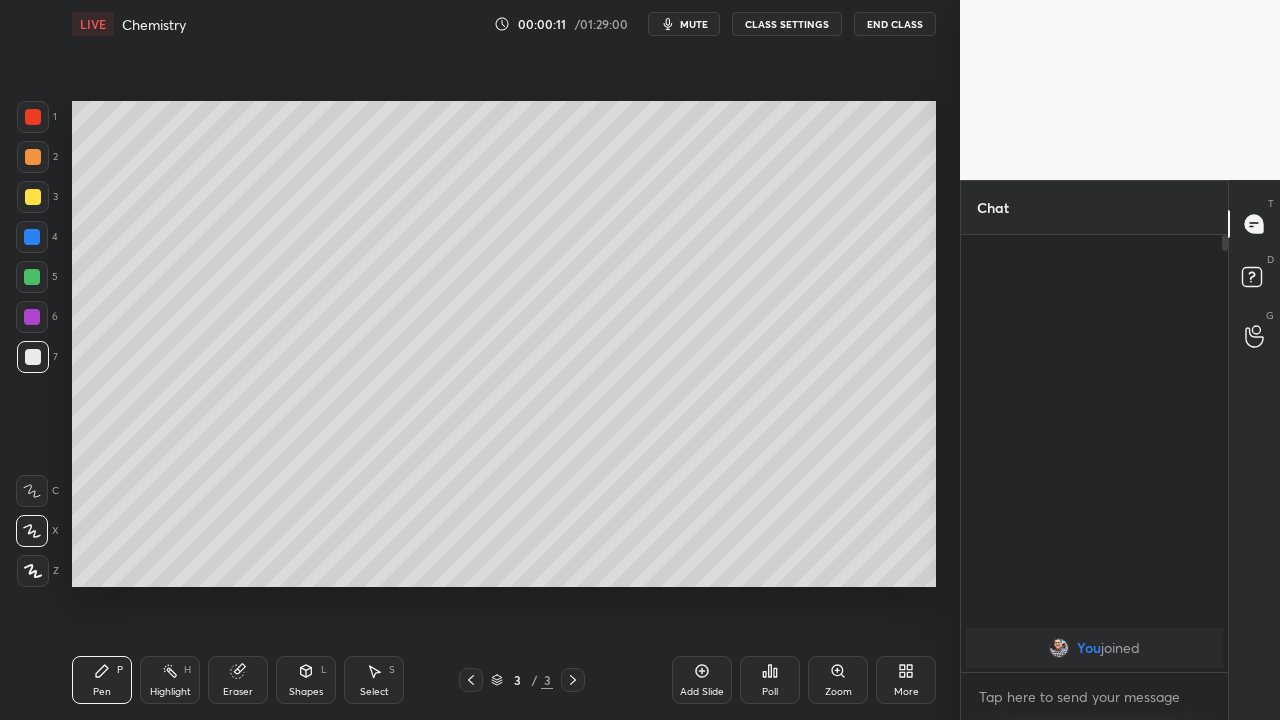 click at bounding box center [33, 197] 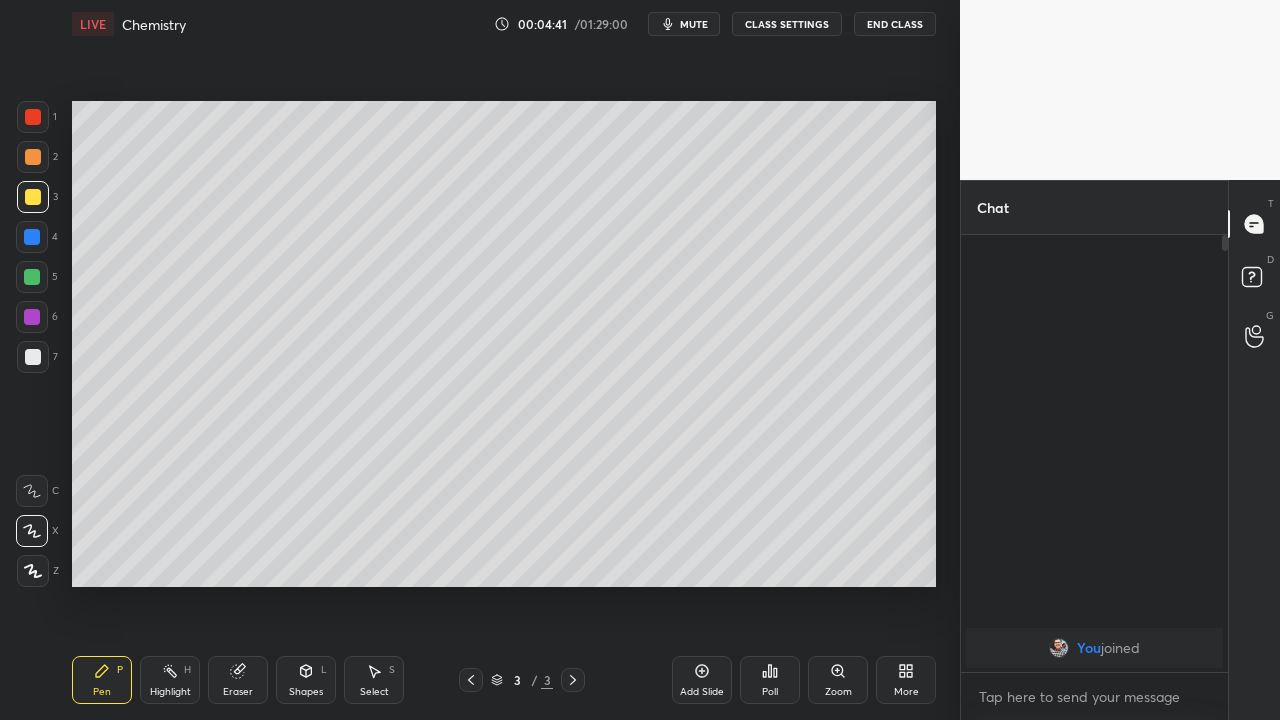 click on "Add Slide" at bounding box center [702, 680] 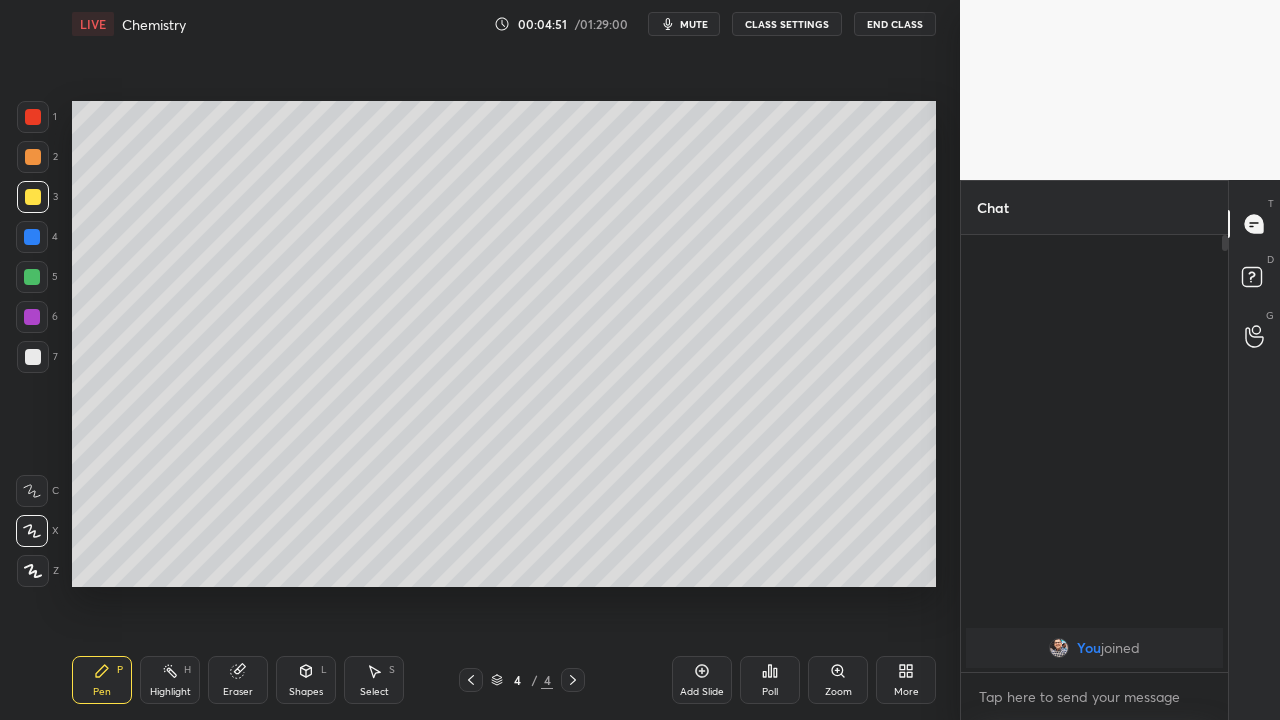 click on "Eraser" at bounding box center [238, 692] 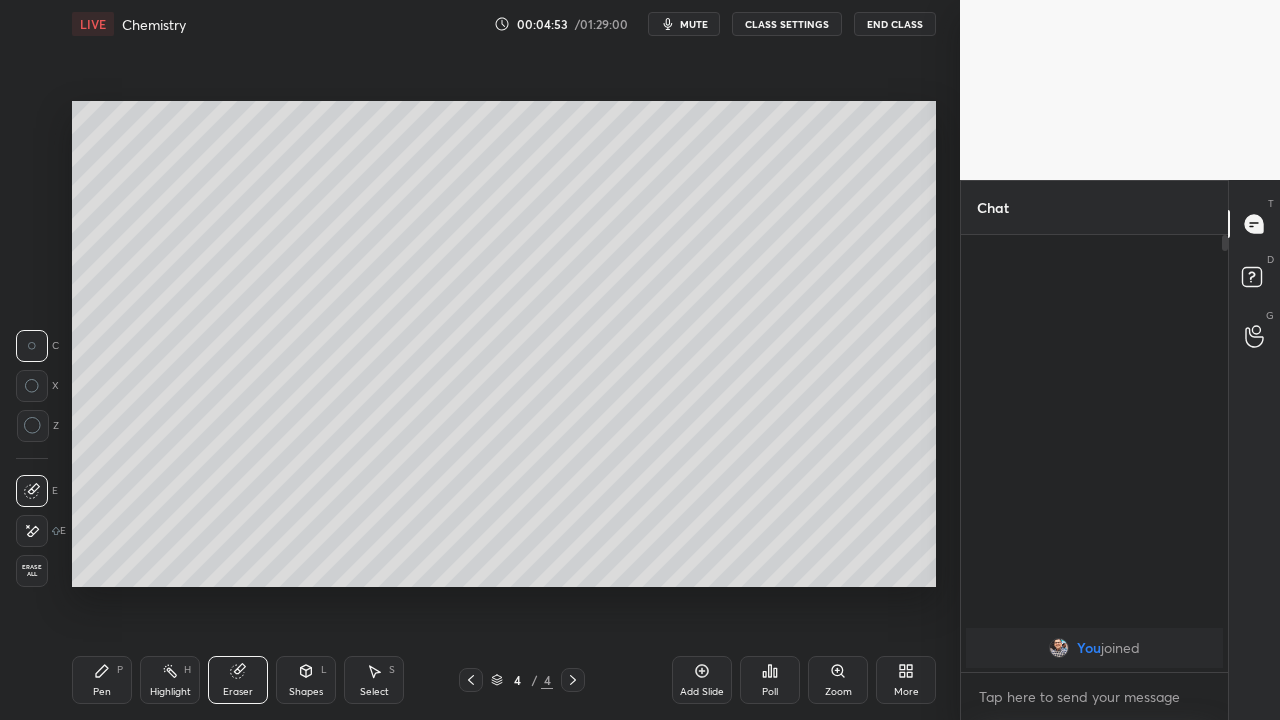 click on "Pen P" at bounding box center [102, 680] 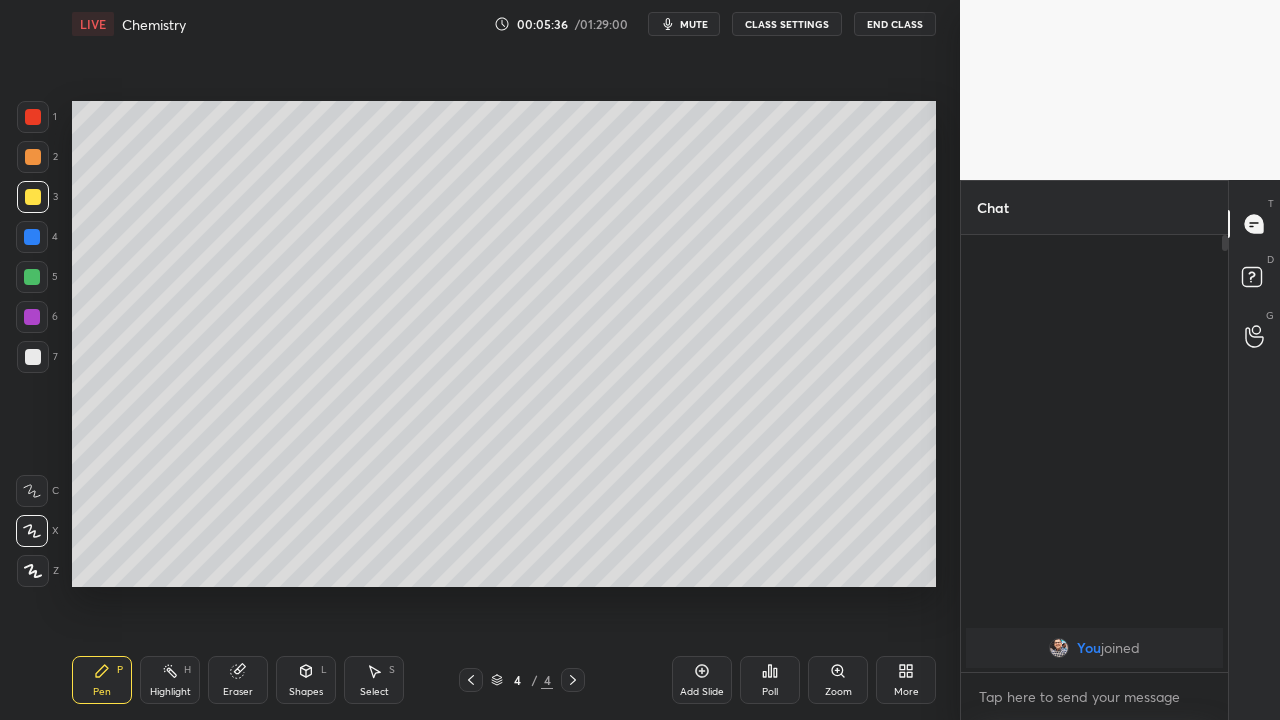 click on "Eraser" at bounding box center [238, 692] 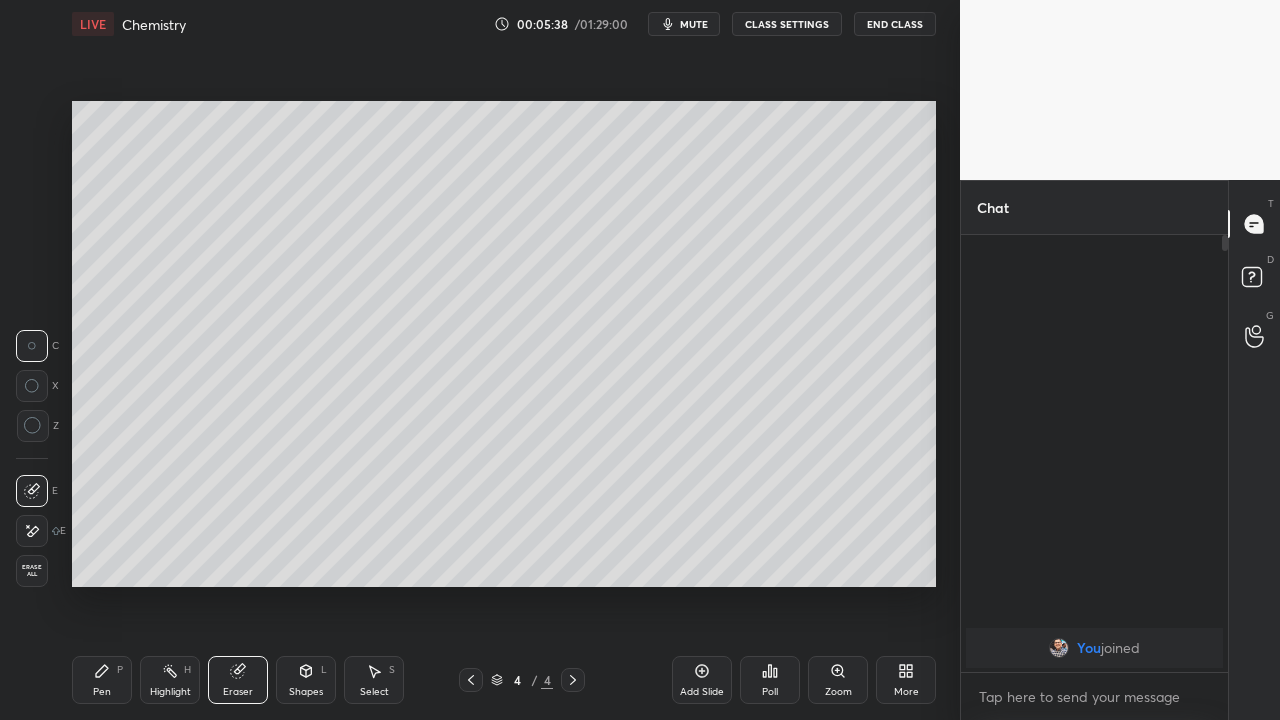 click on "Pen P" at bounding box center (102, 680) 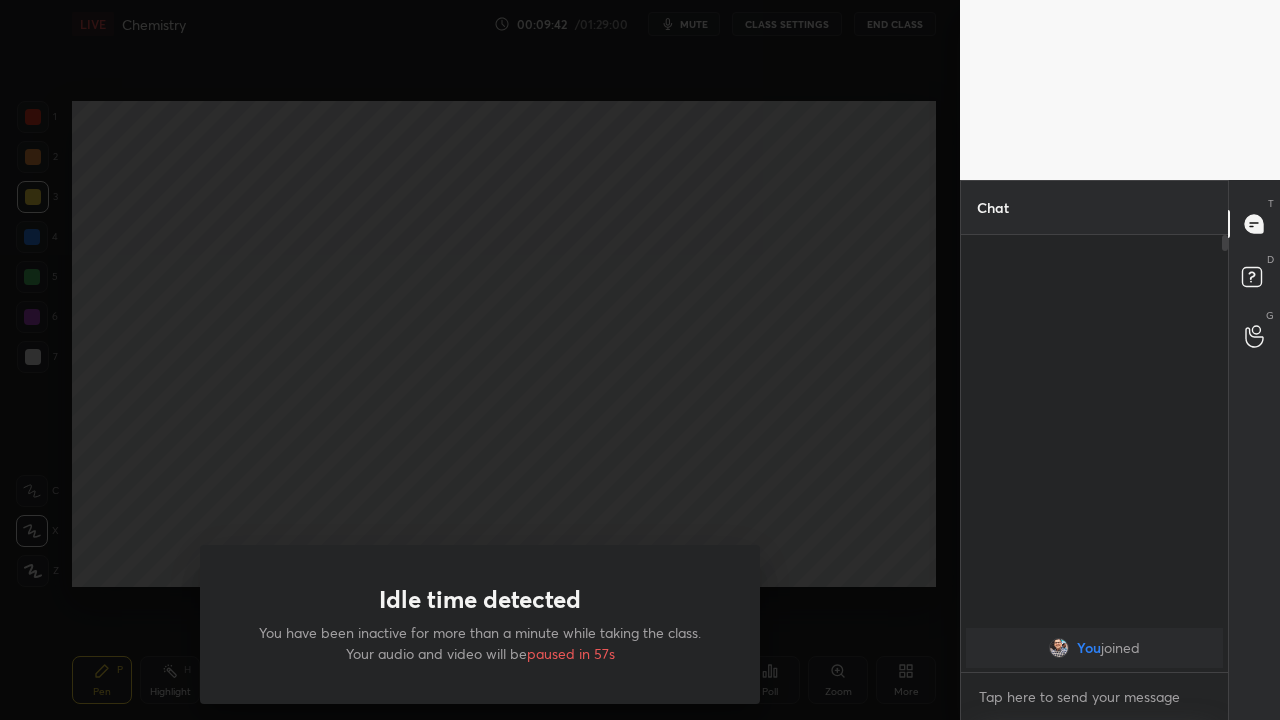 click on "Idle time detected You have been inactive for more than a minute while taking the class. Your audio and video will be  paused in 57s" at bounding box center (480, 360) 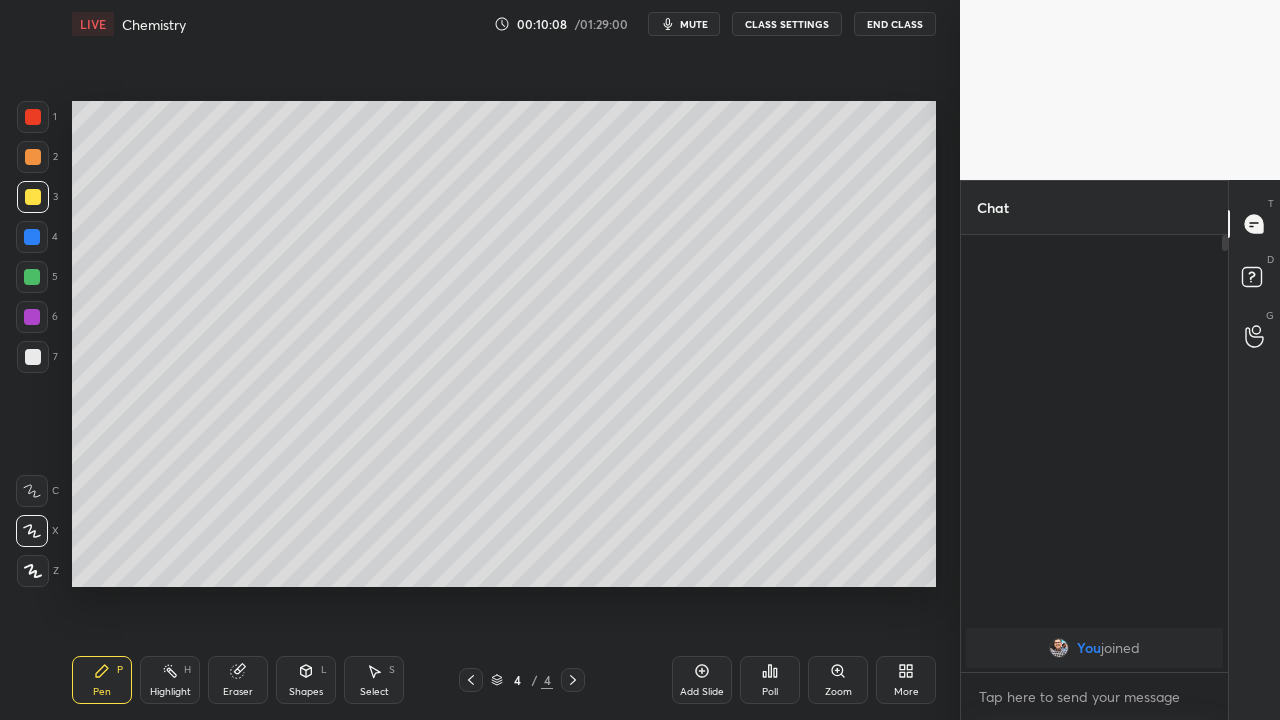click on "Add Slide" at bounding box center [702, 692] 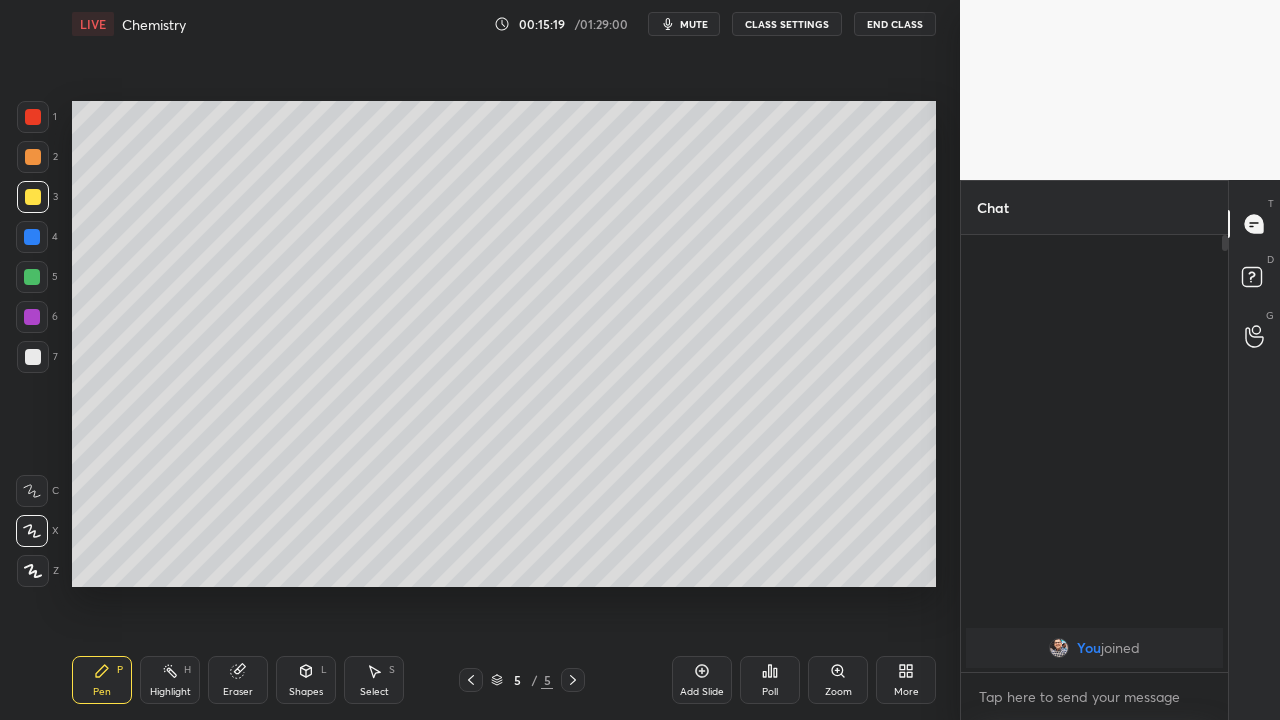 click on "Add Slide" at bounding box center [702, 692] 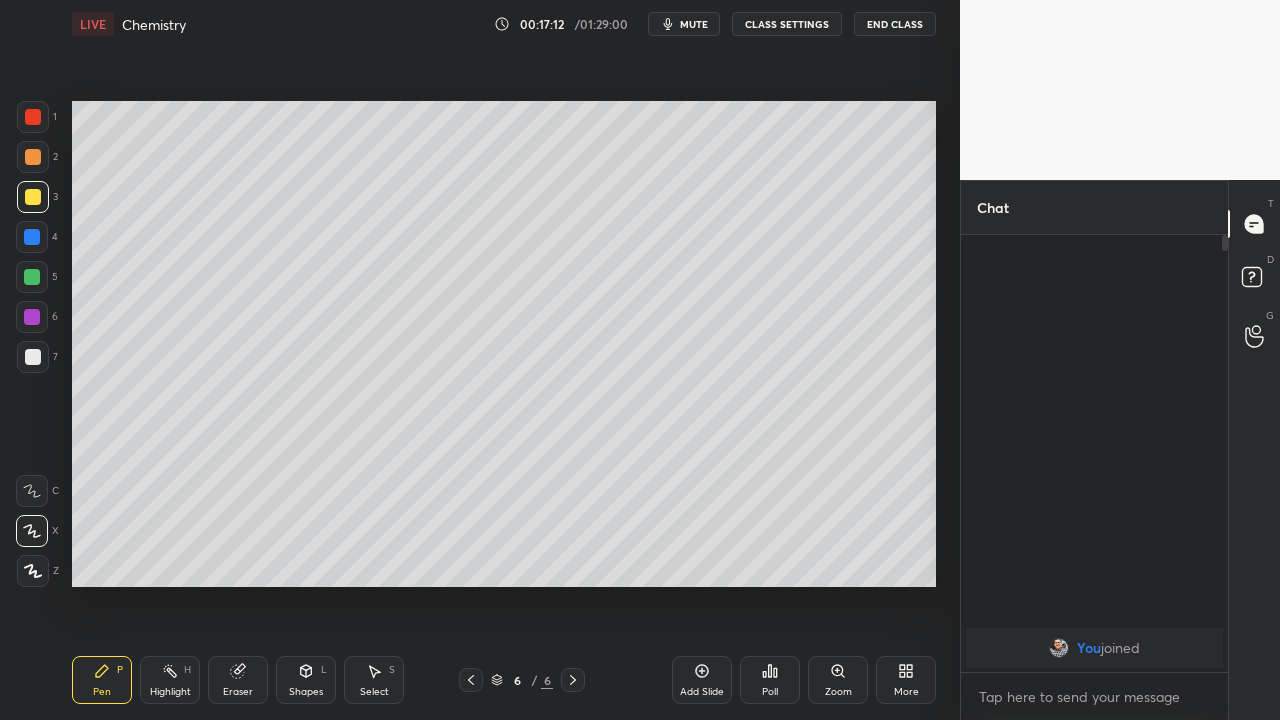 click on "Highlight" at bounding box center (170, 692) 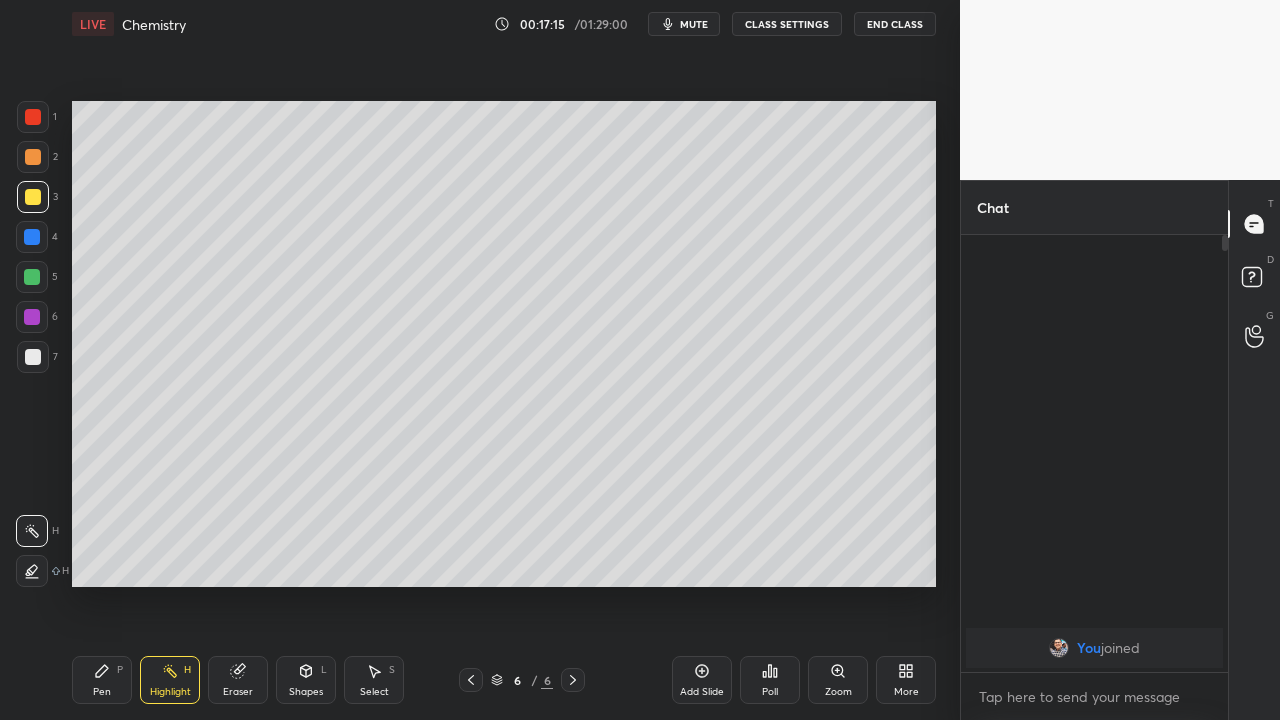click on "Eraser" at bounding box center (238, 692) 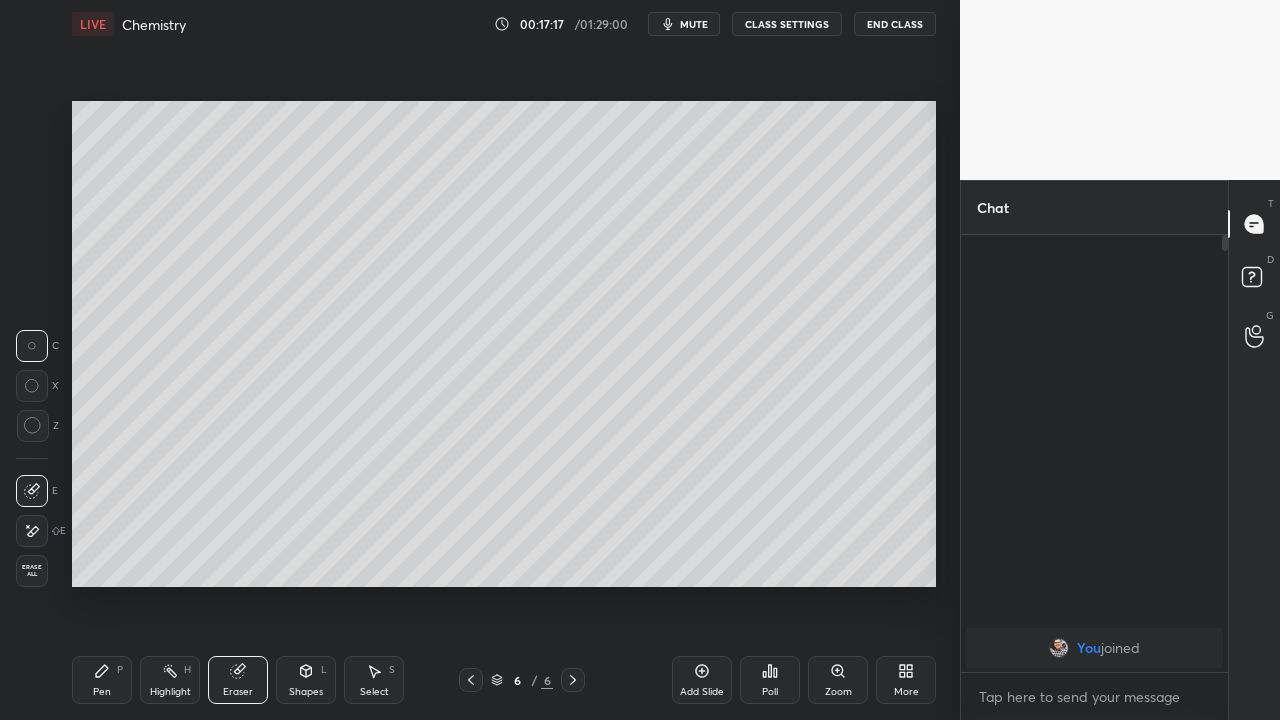 click on "Pen P" at bounding box center [102, 680] 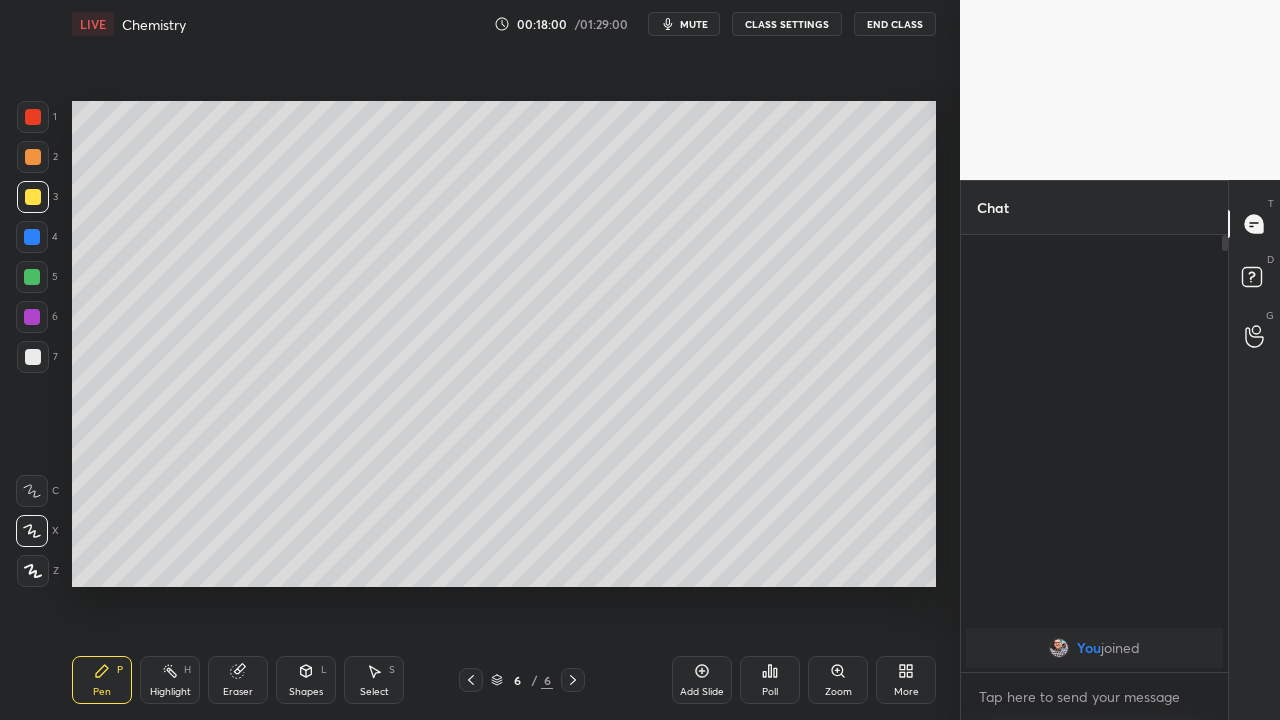 click 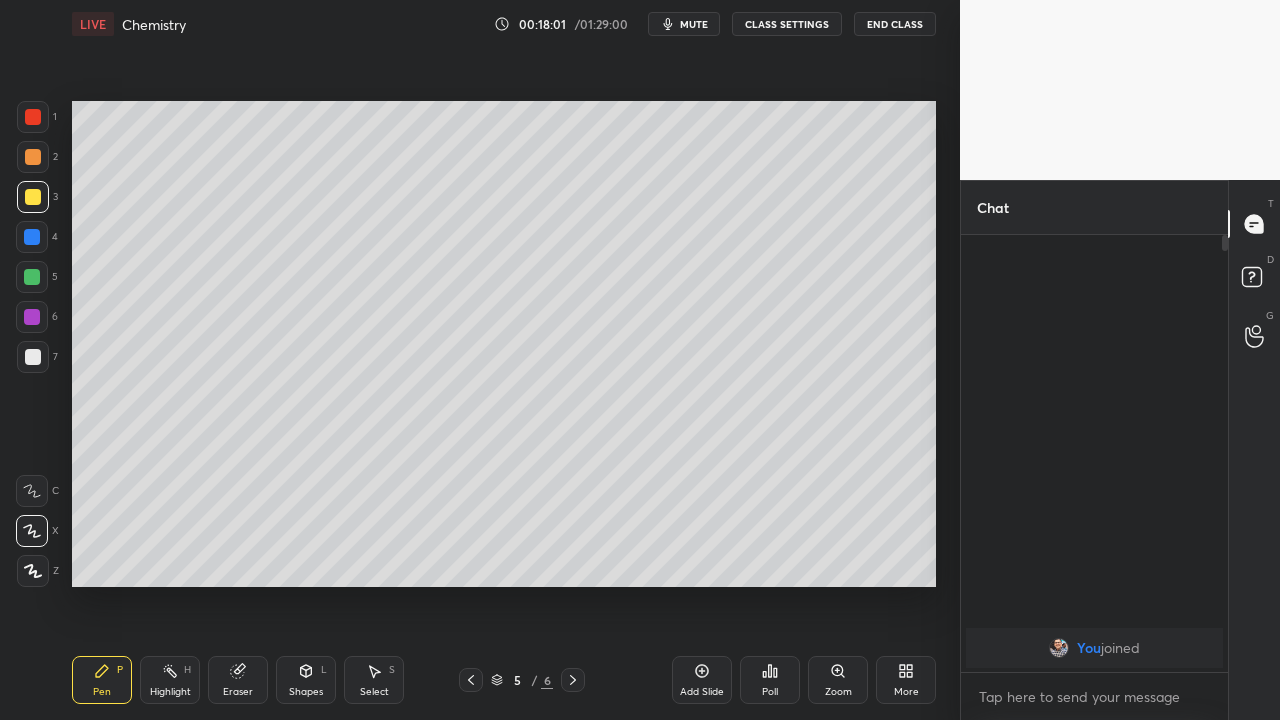 click 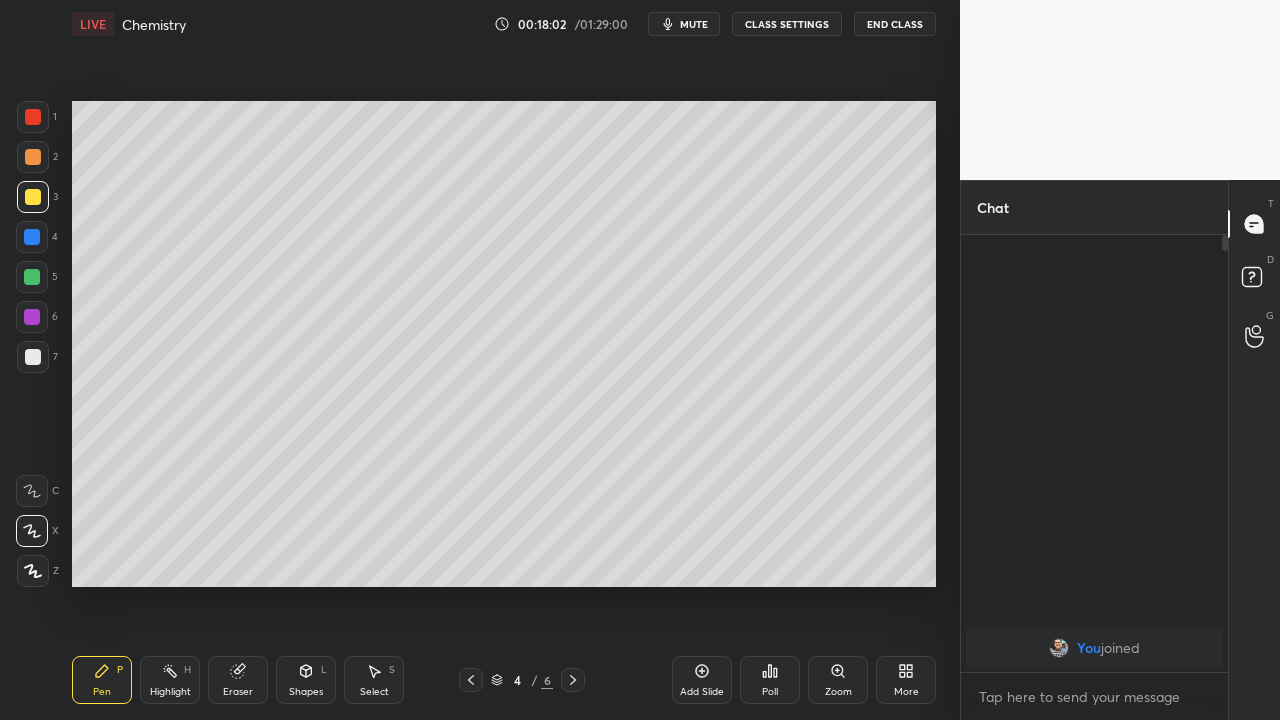 click 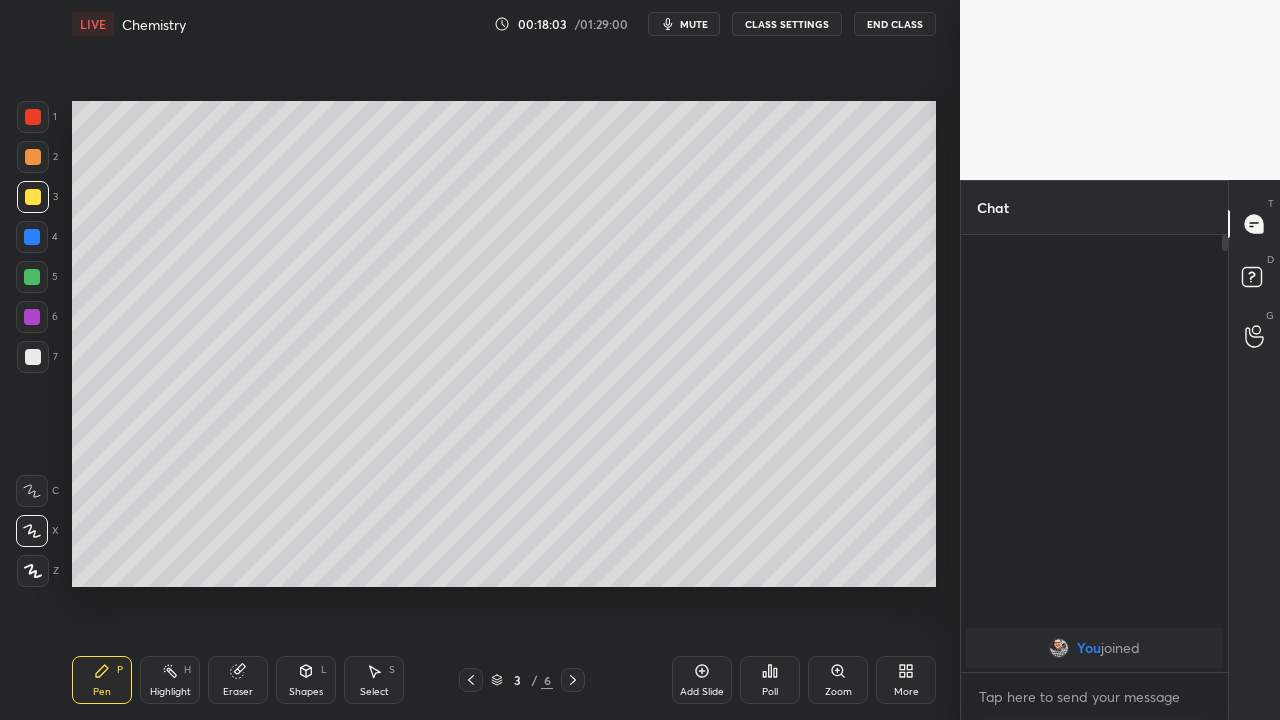 click 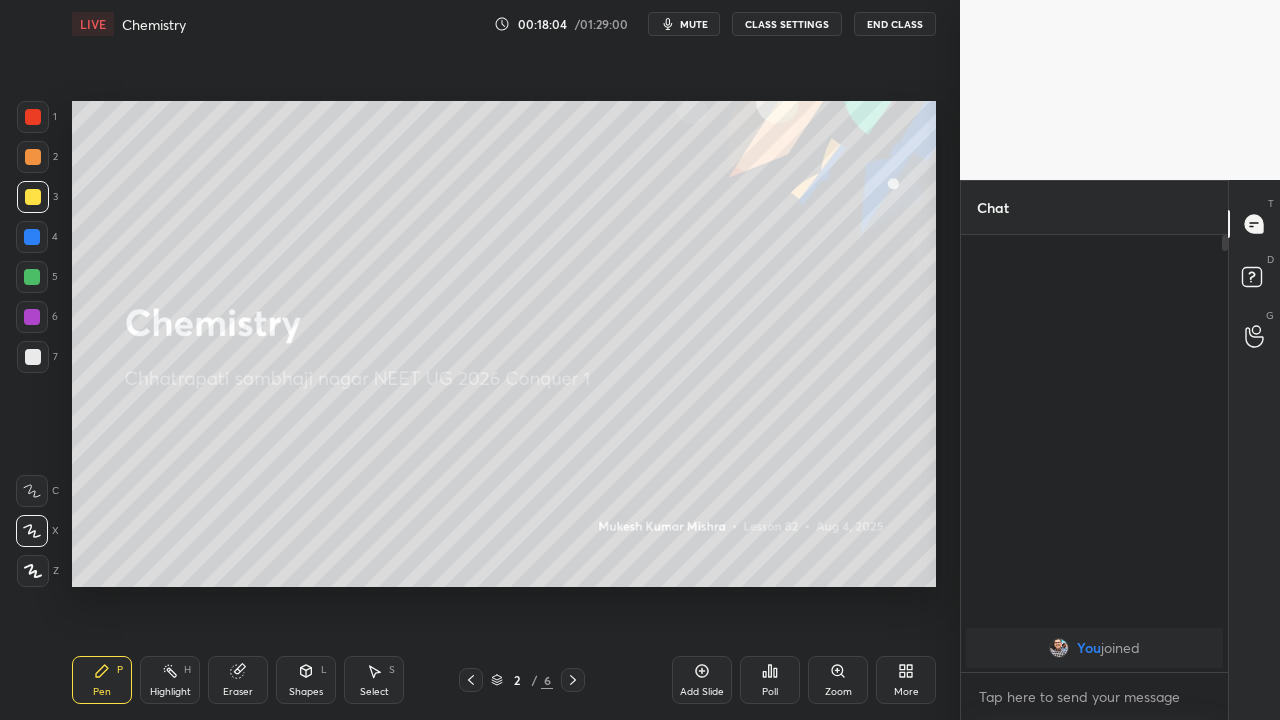 click 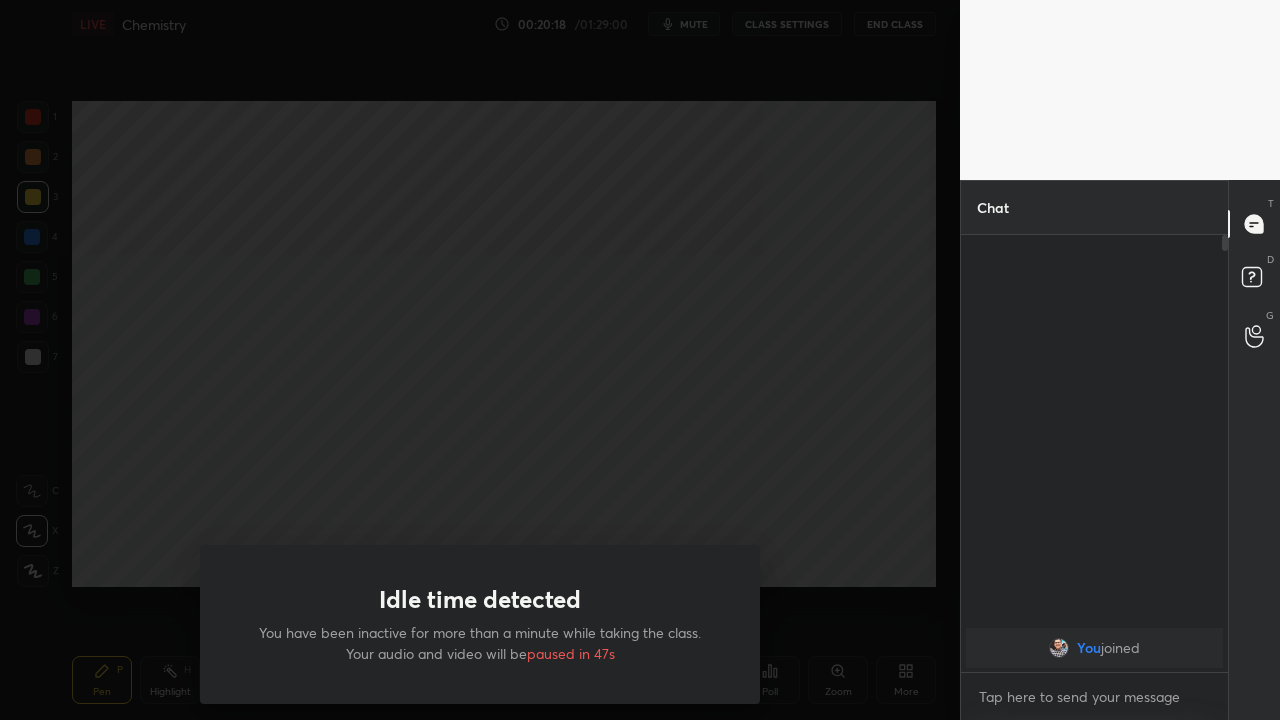 click on "Idle time detected You have been inactive for more than a minute while taking the class. Your audio and video will be  paused in 47s" at bounding box center [480, 360] 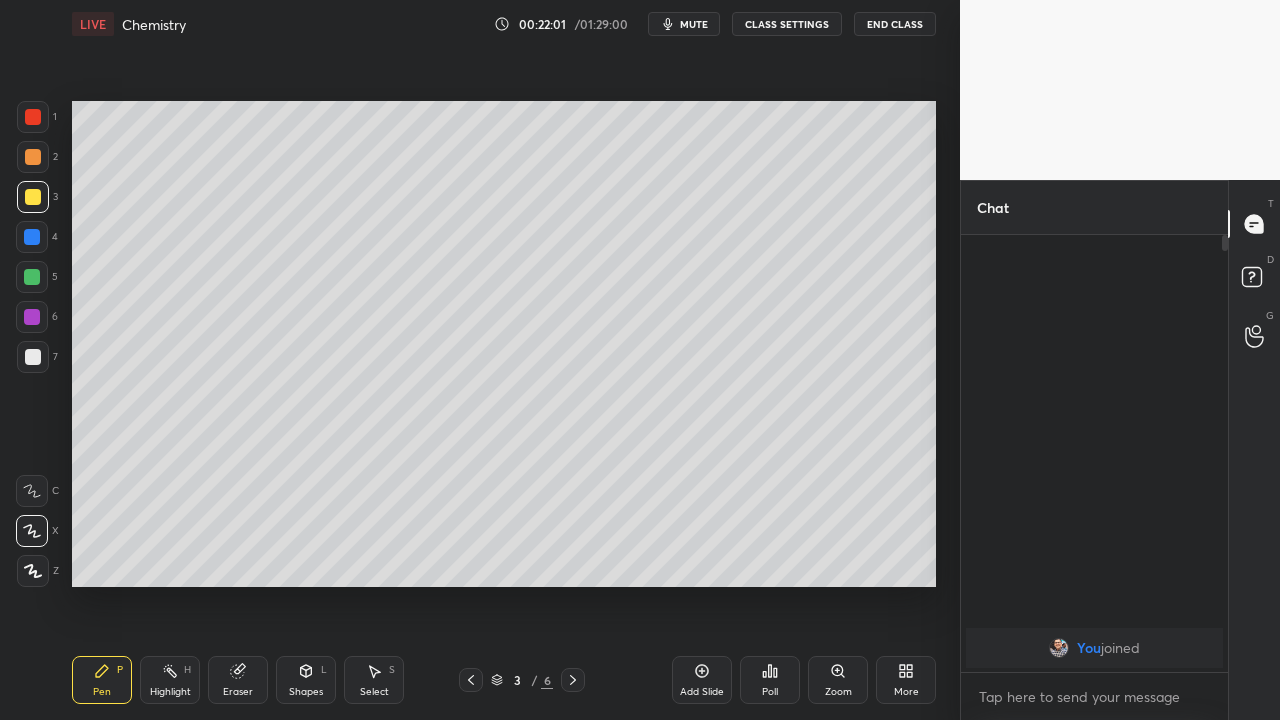 click at bounding box center (573, 680) 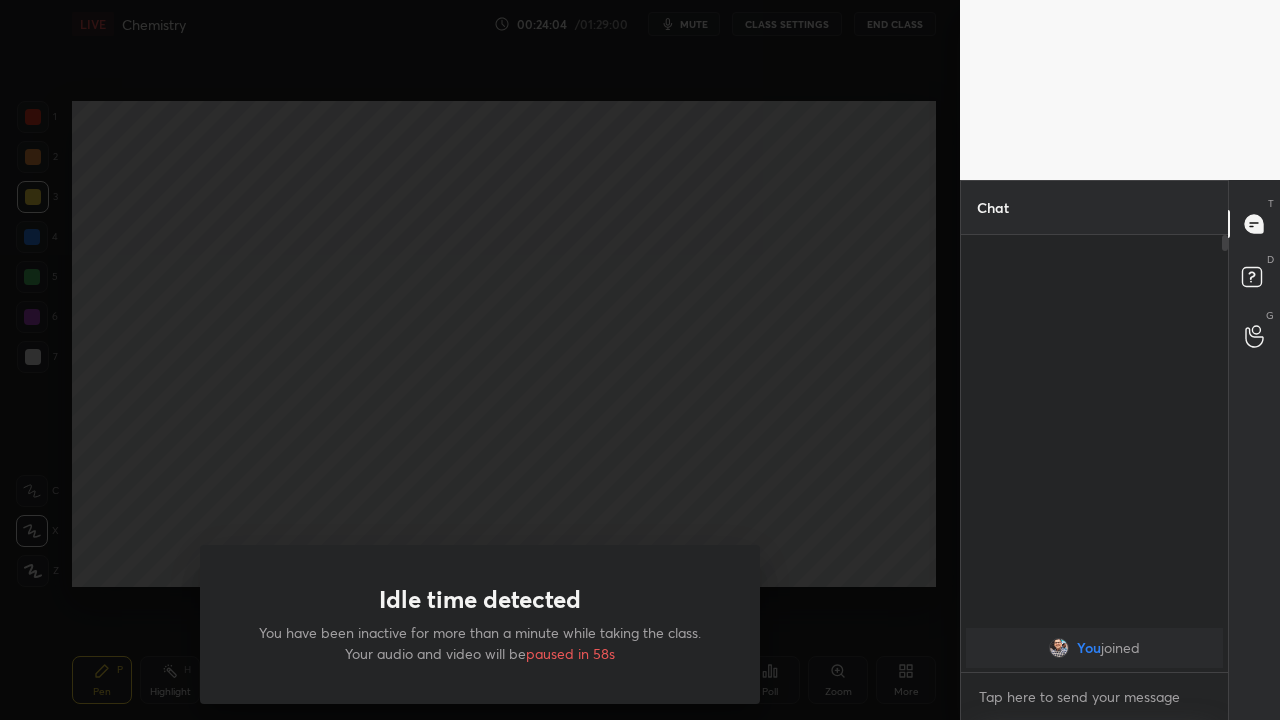 click on "Idle time detected You have been inactive for more than a minute while taking the class. Your audio and video will be  paused in 58s" at bounding box center (480, 360) 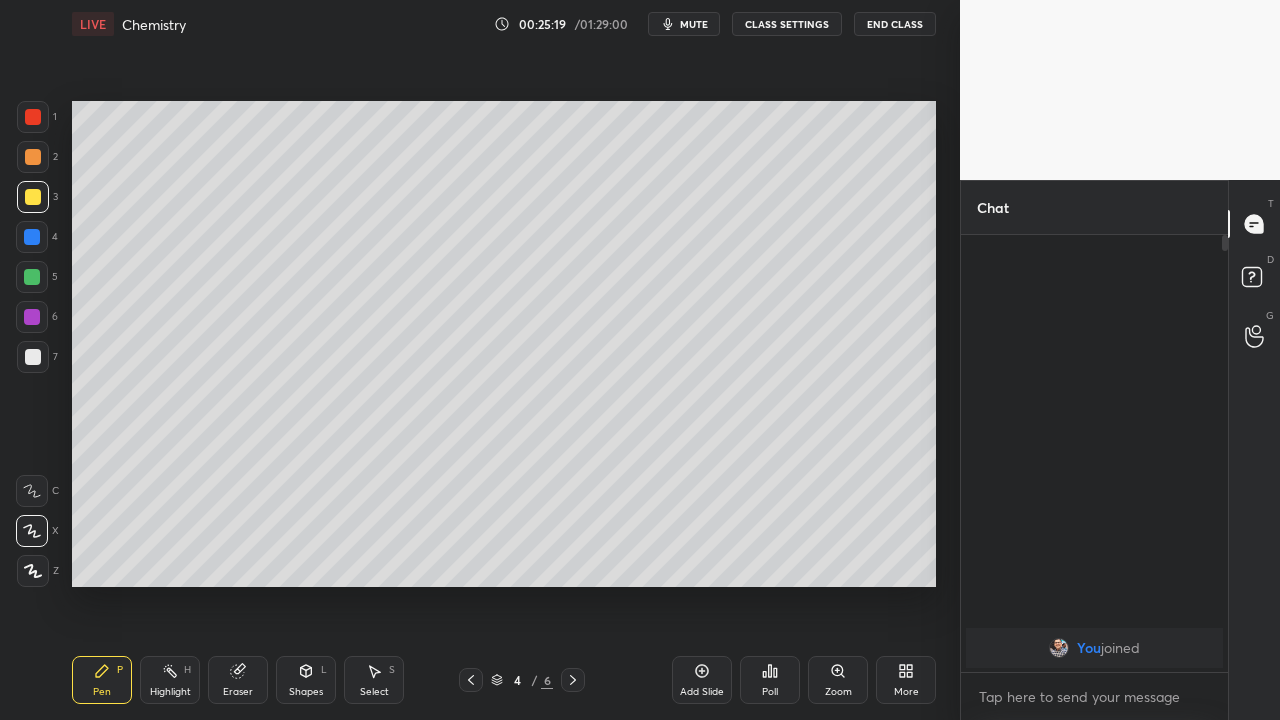 click 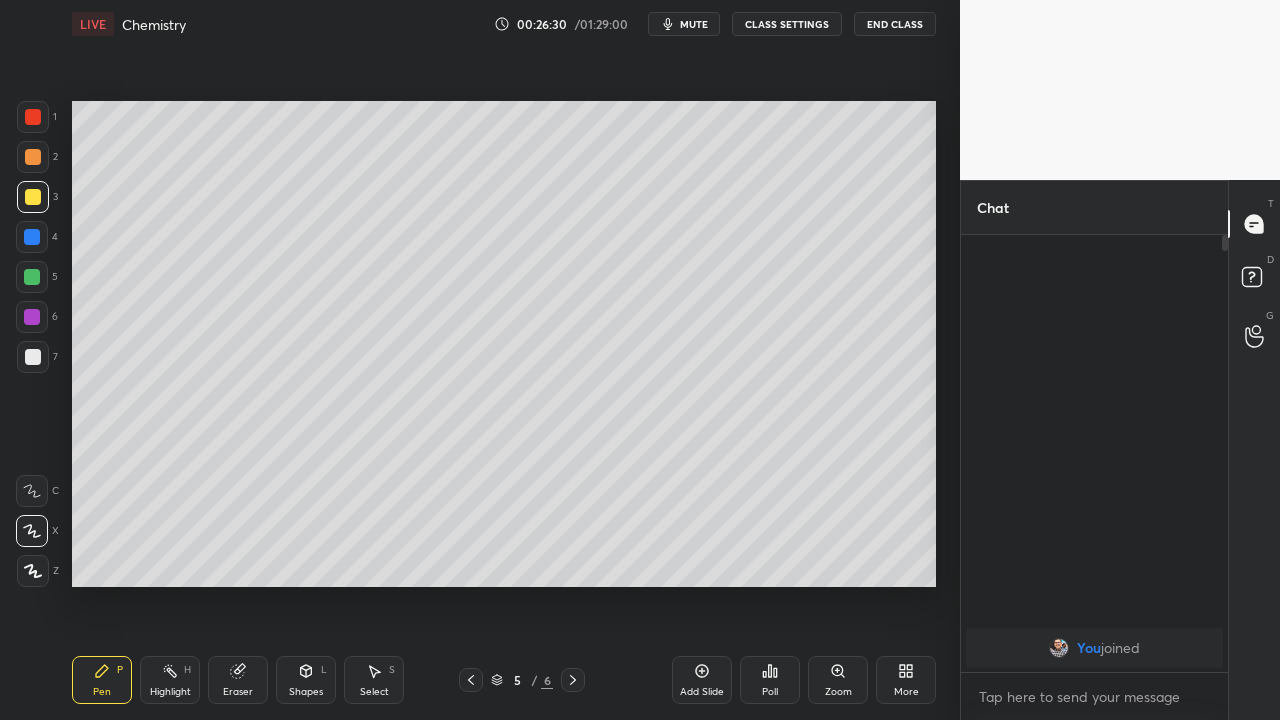 click 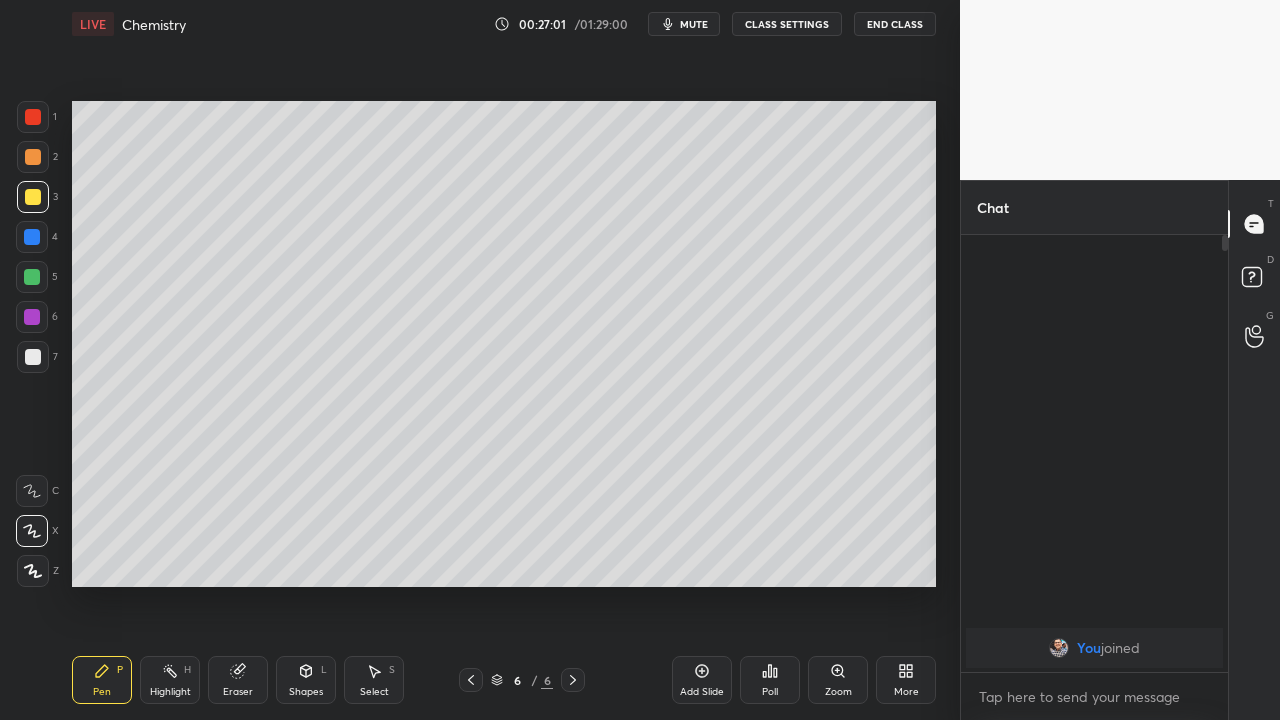 click on "Add Slide" at bounding box center (702, 680) 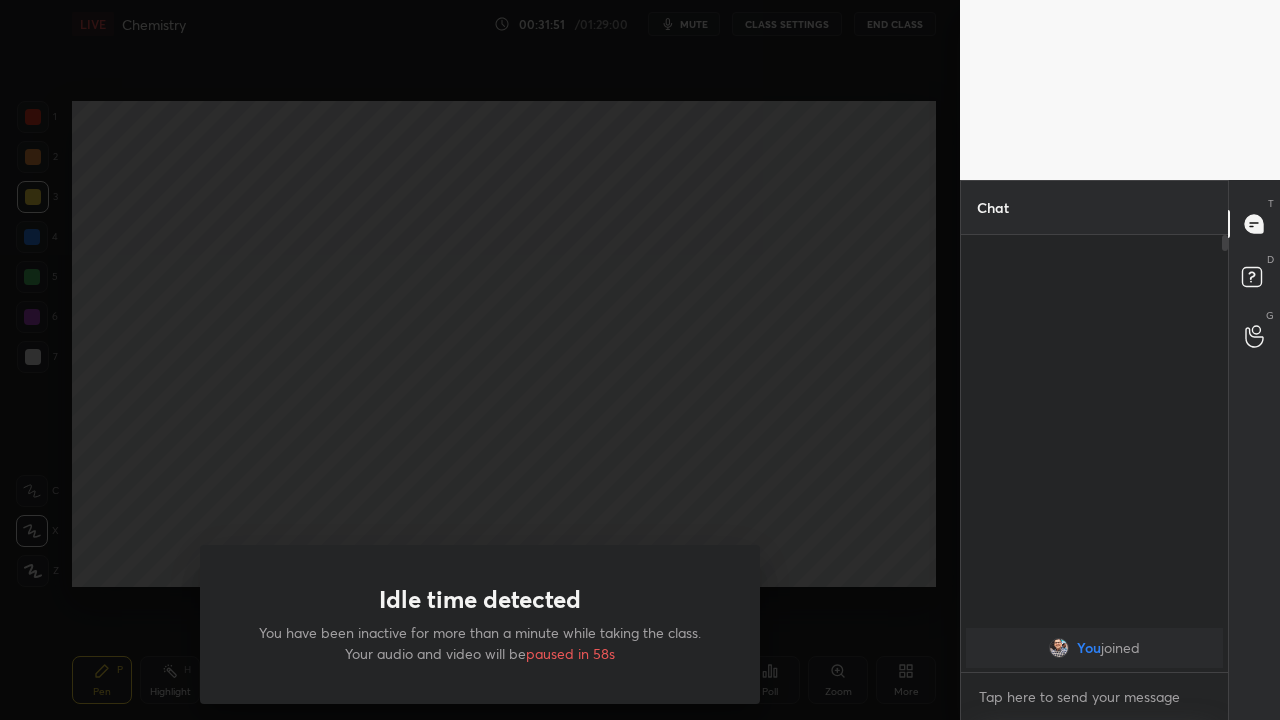 click on "Idle time detected You have been inactive for more than a minute while taking the class. Your audio and video will be  paused in 58s" at bounding box center [480, 360] 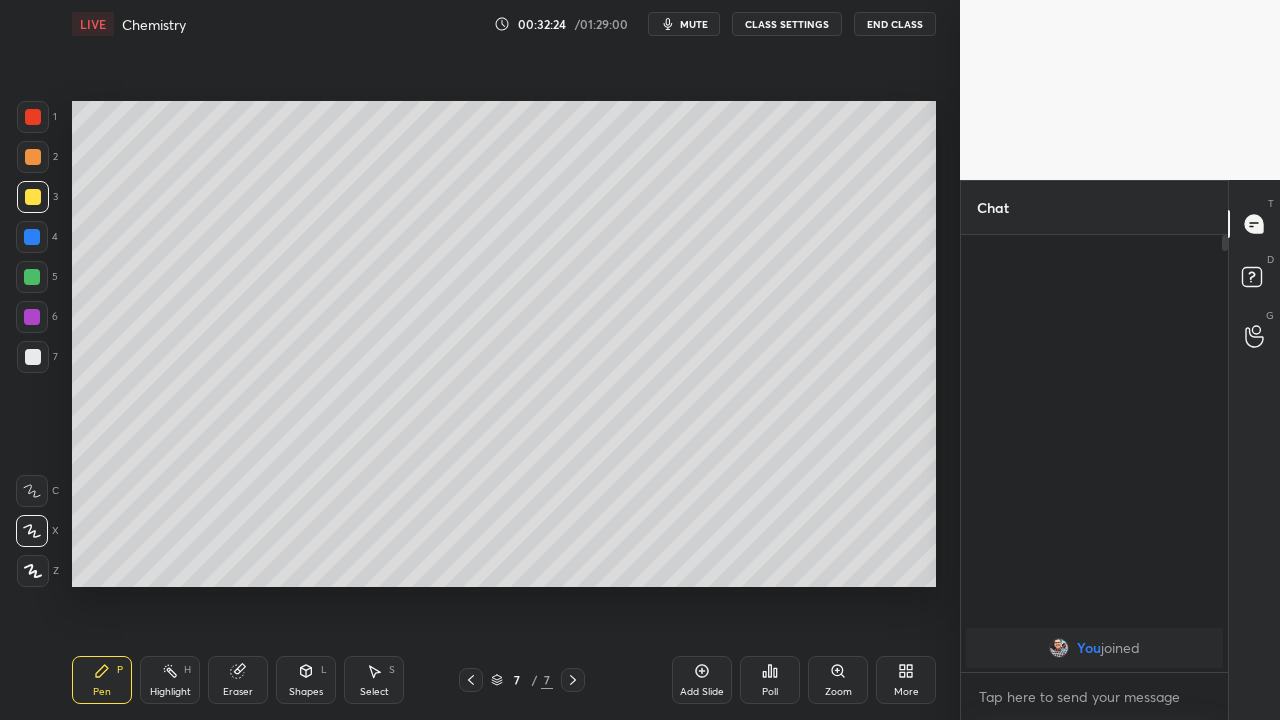 click on "Add Slide" at bounding box center [702, 692] 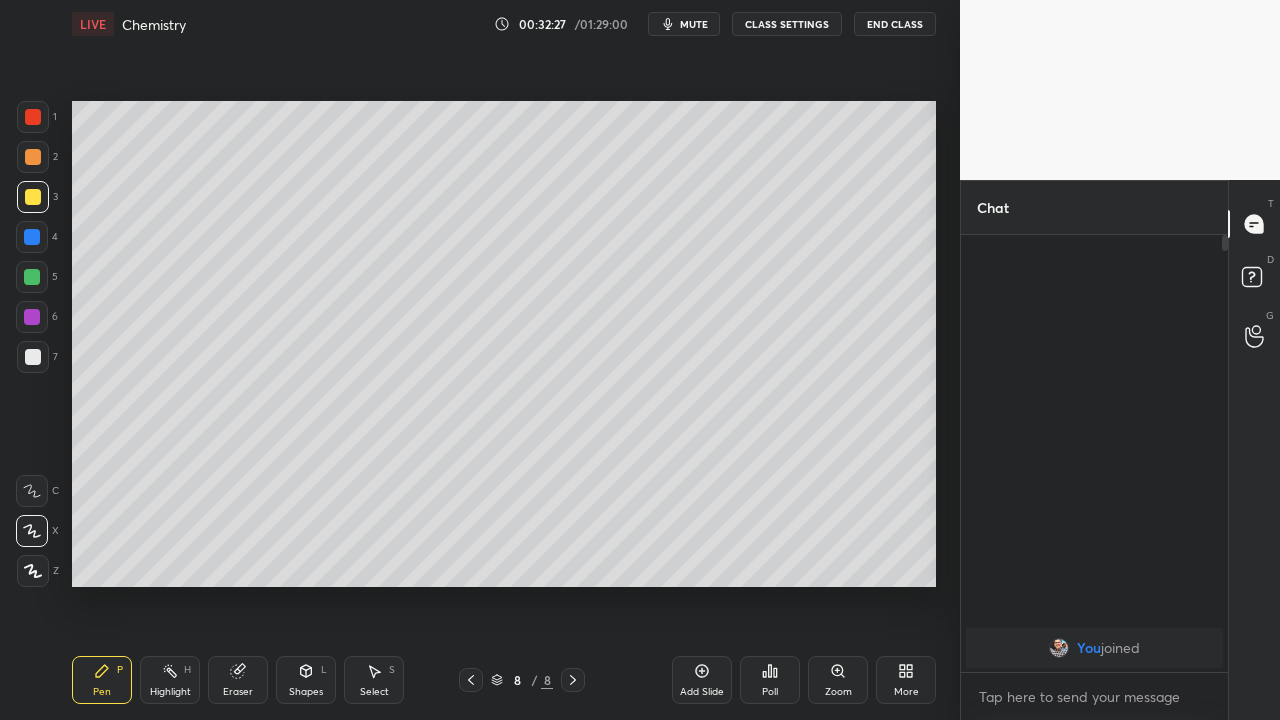 click at bounding box center (33, 357) 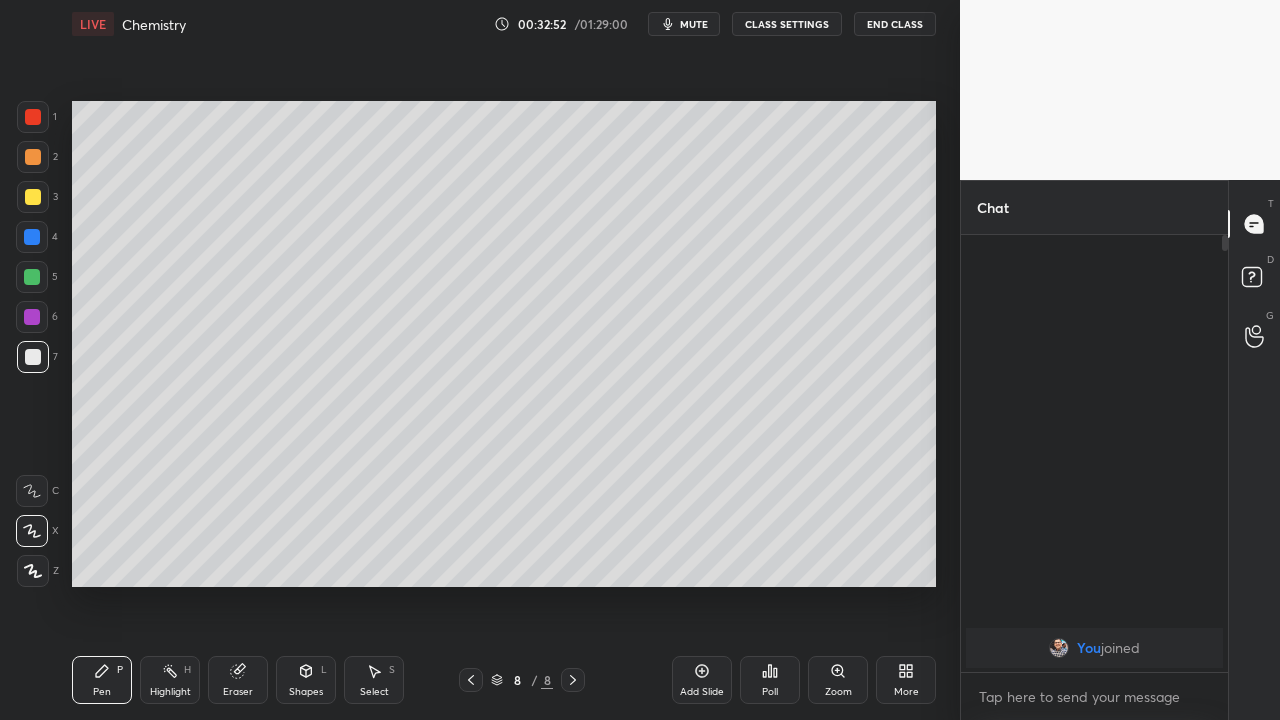 click at bounding box center [32, 277] 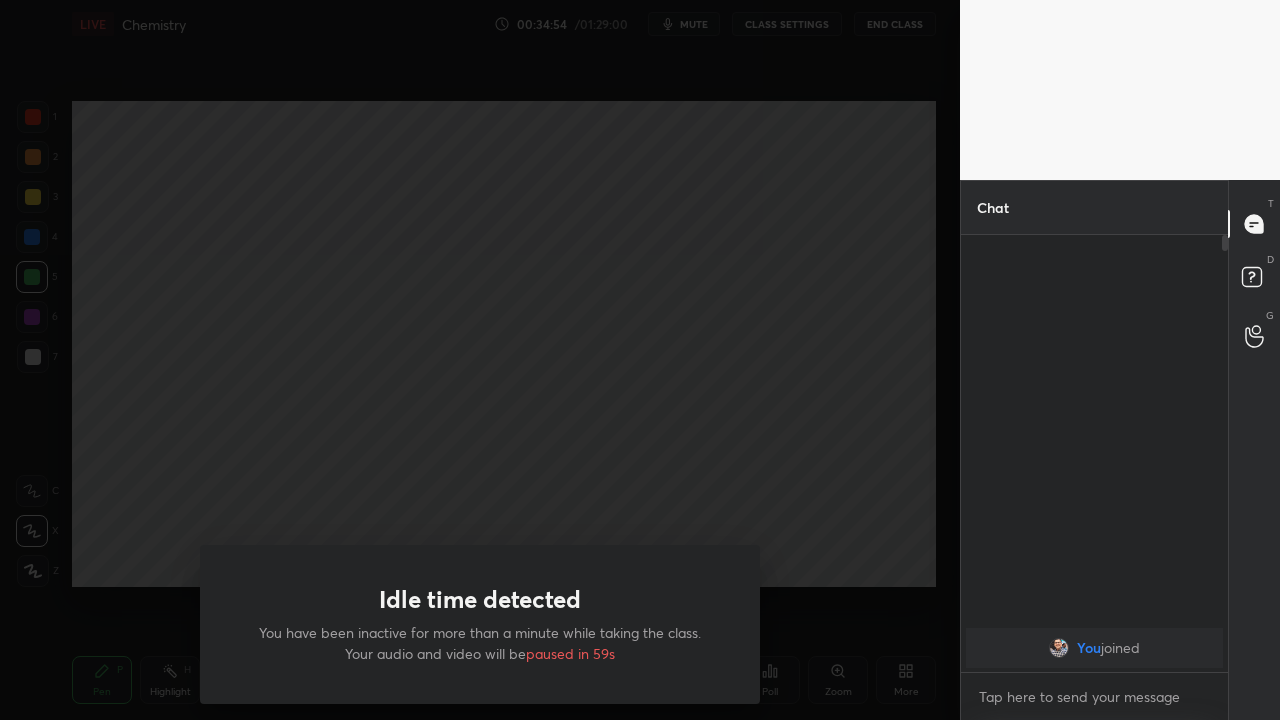 click on "Idle time detected You have been inactive for more than a minute while taking the class. Your audio and video will be  paused in 59s" at bounding box center [480, 360] 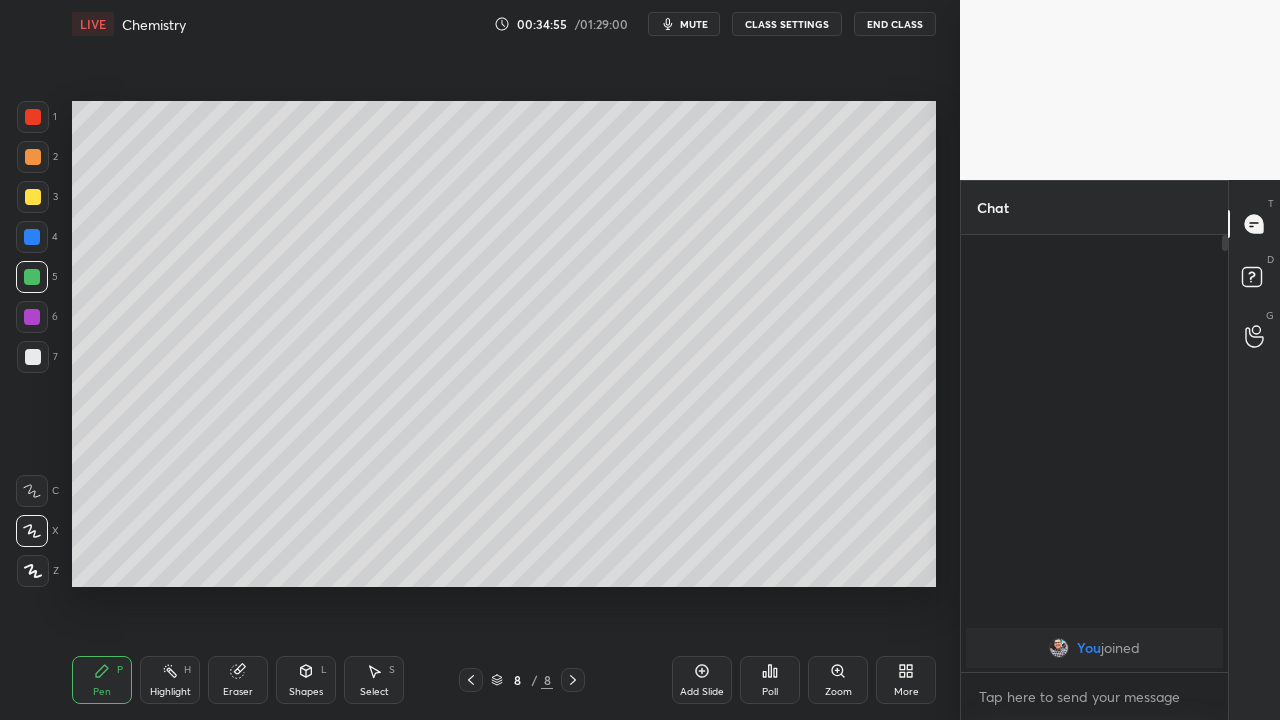 click at bounding box center (33, 197) 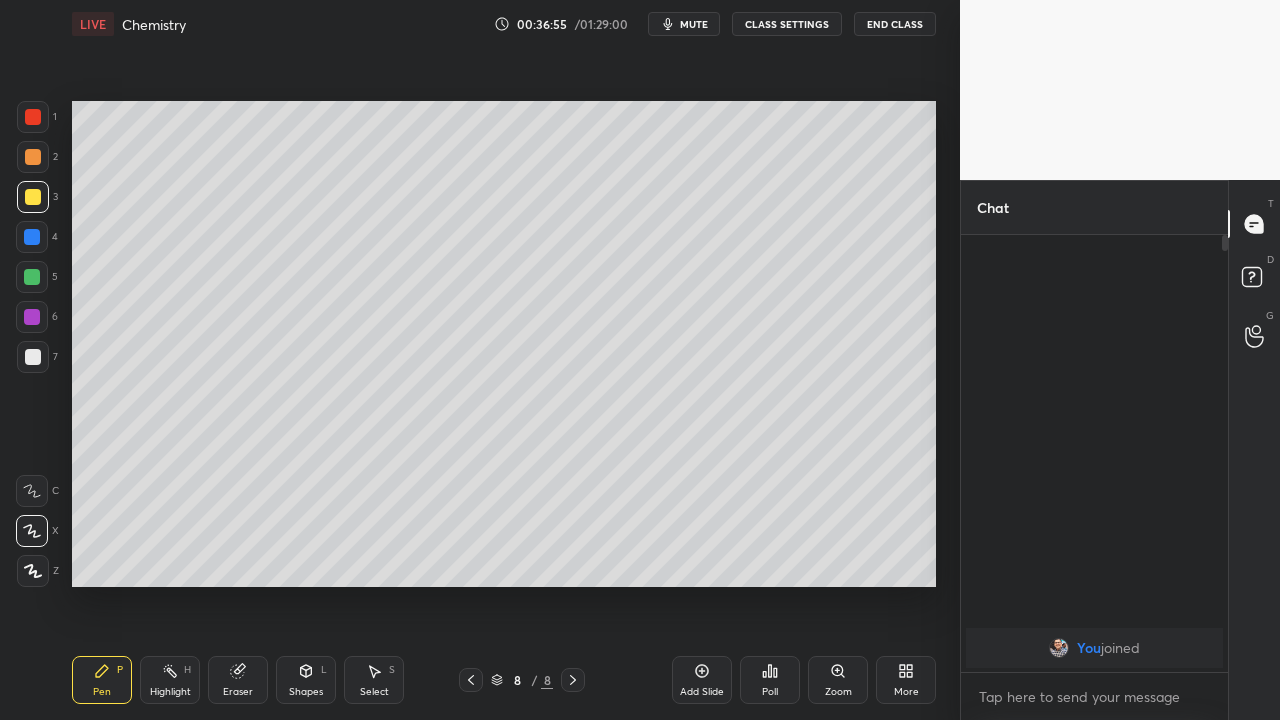 click at bounding box center (33, 357) 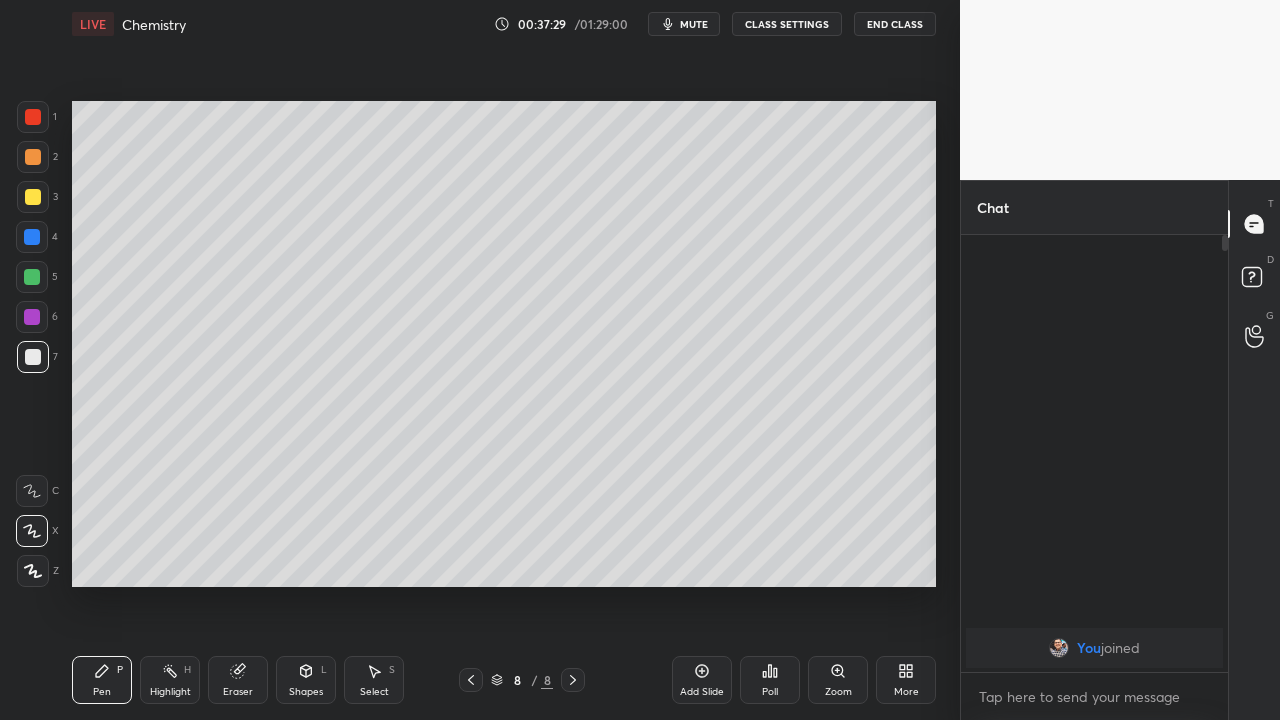 click on "Add Slide" at bounding box center (702, 692) 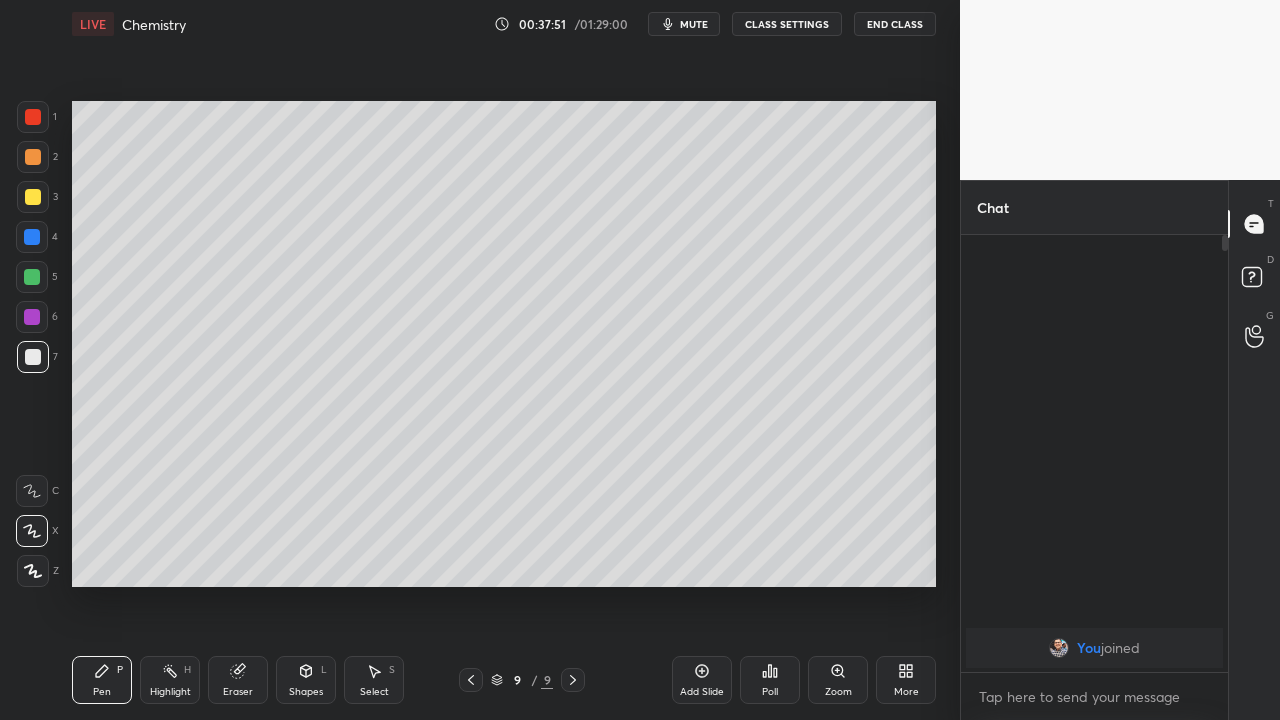 click on "Eraser" at bounding box center [238, 692] 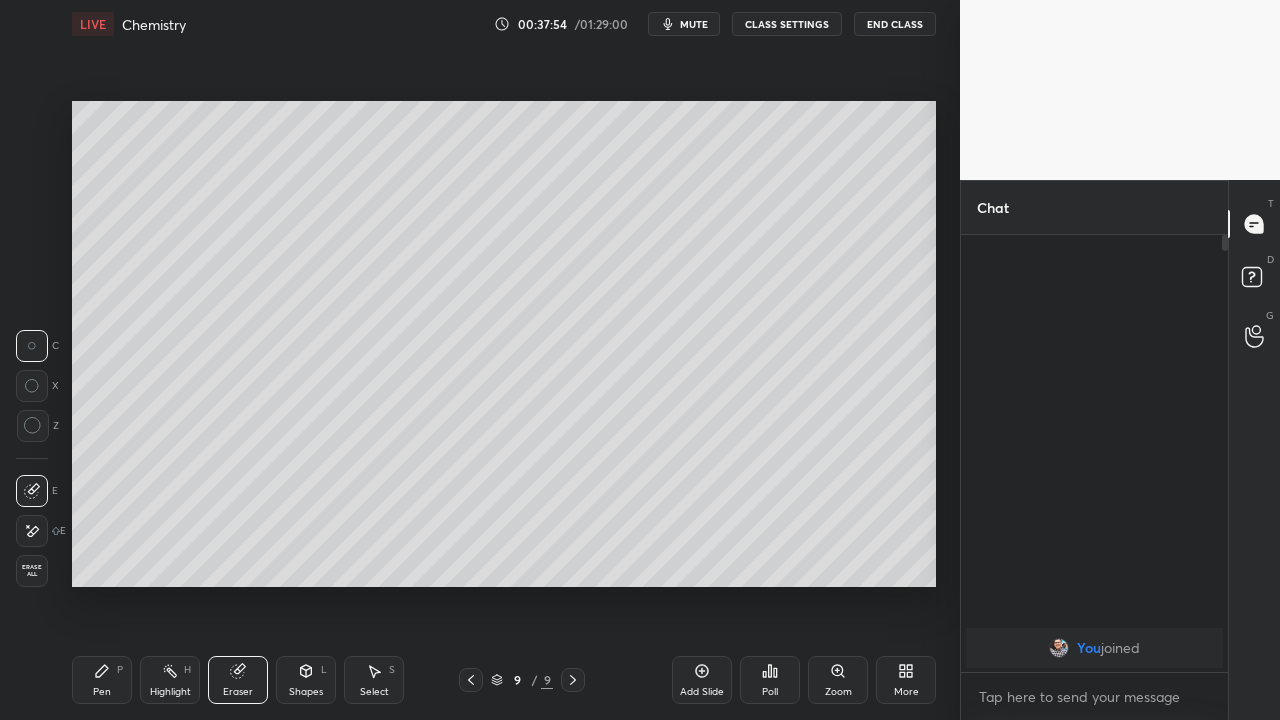 click on "Highlight" at bounding box center [170, 692] 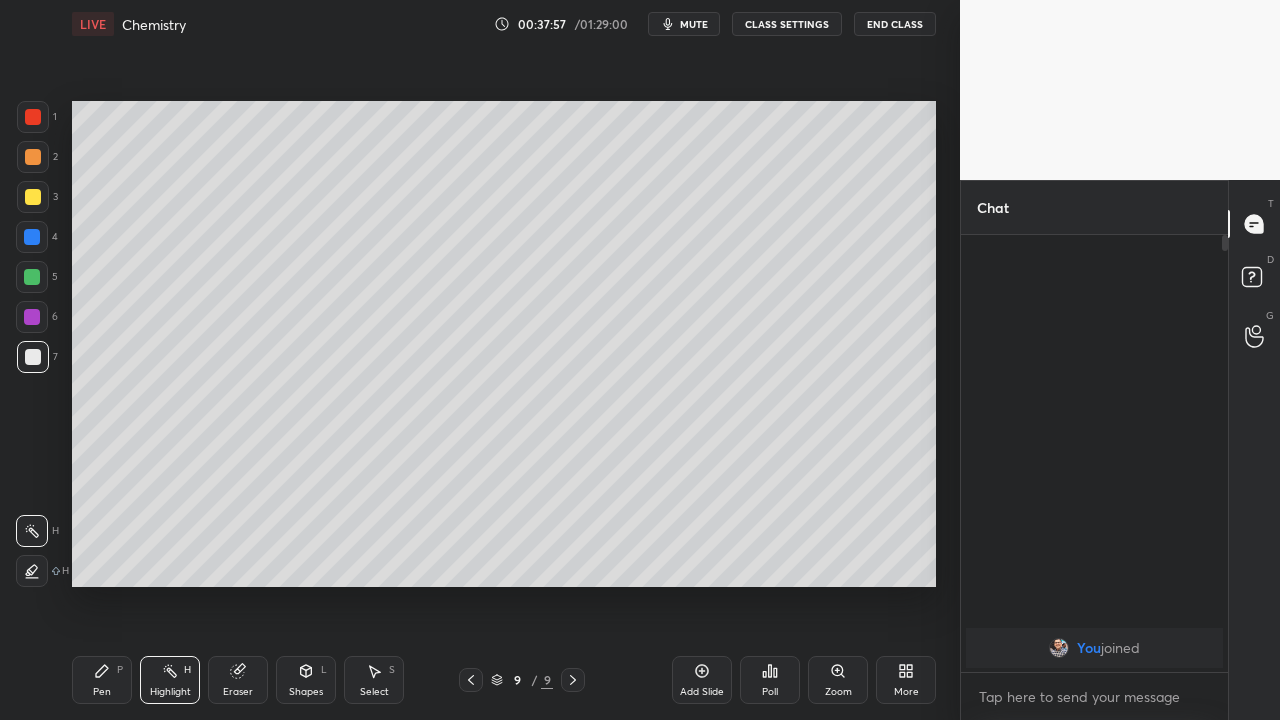 click on "Pen" at bounding box center [102, 692] 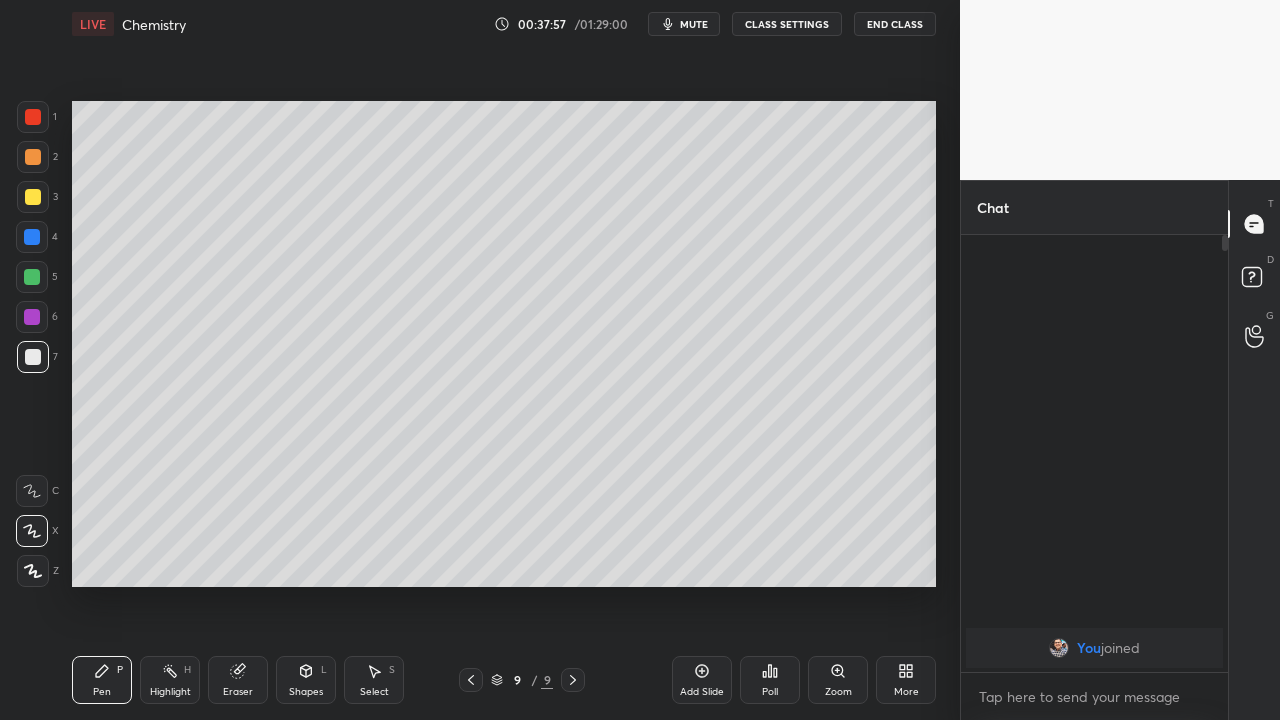 click on "Eraser" at bounding box center [238, 692] 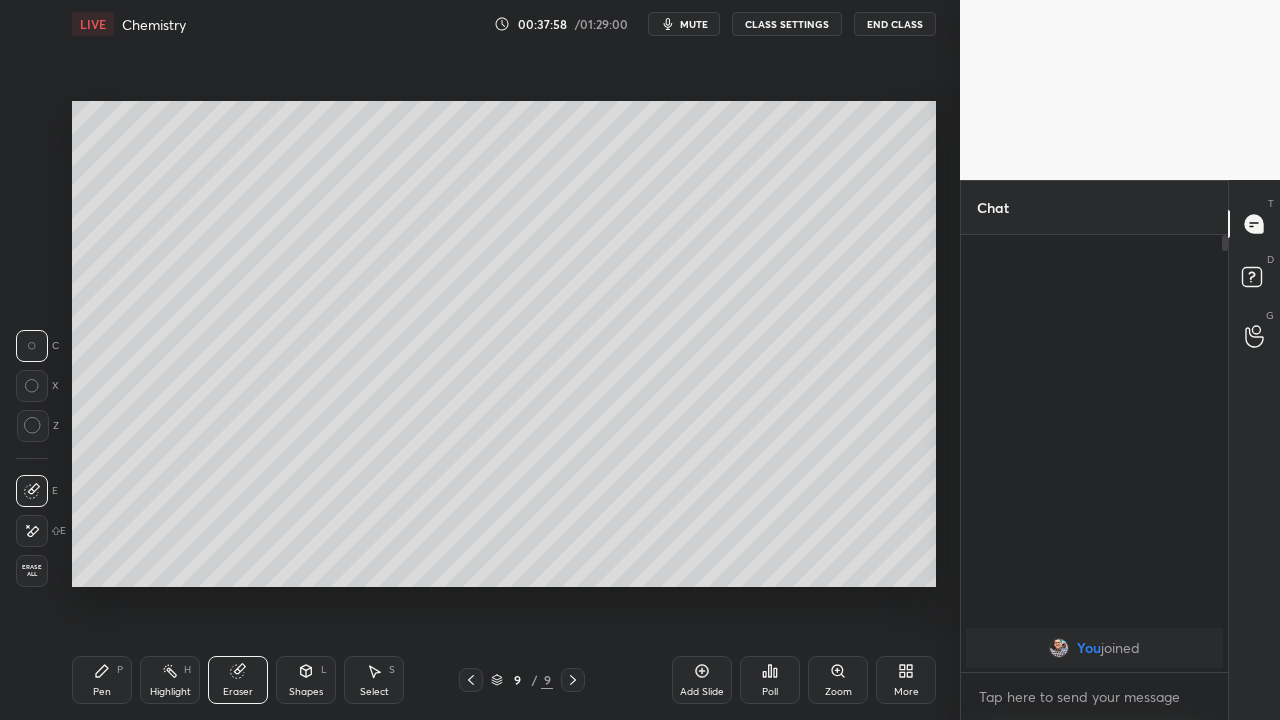 click on "Pen" at bounding box center (102, 692) 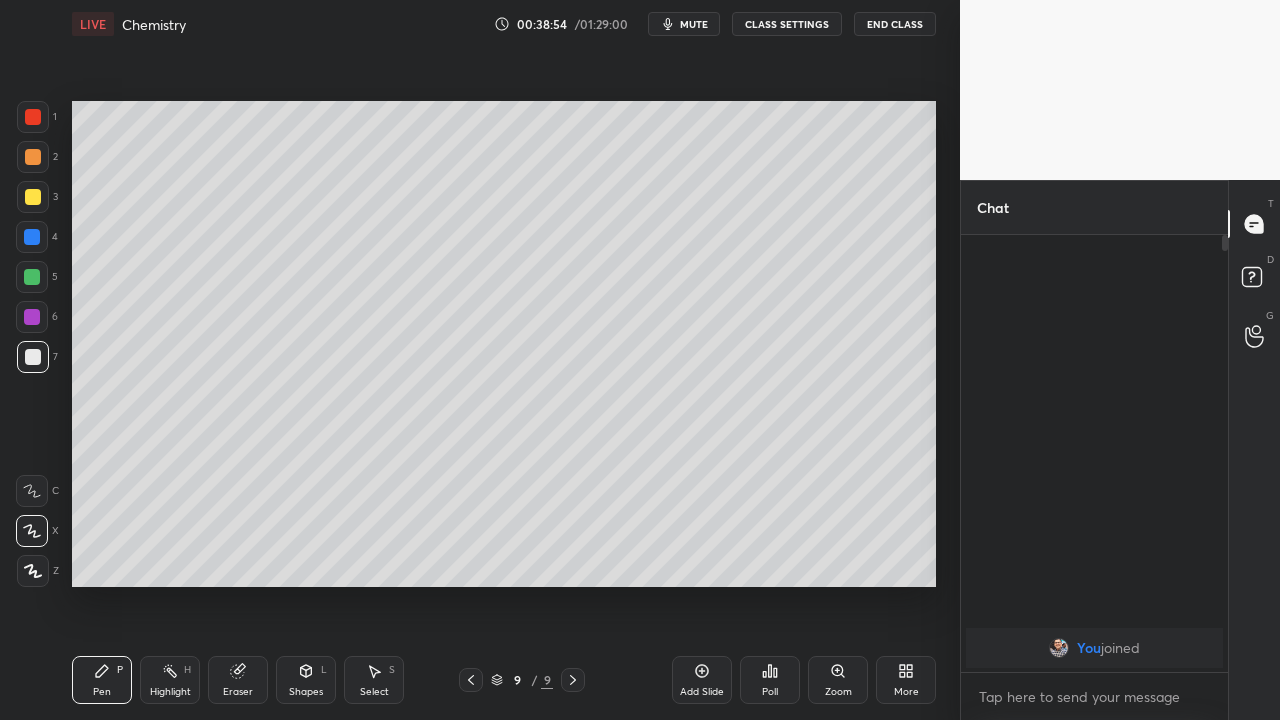 click on "Eraser" at bounding box center (238, 692) 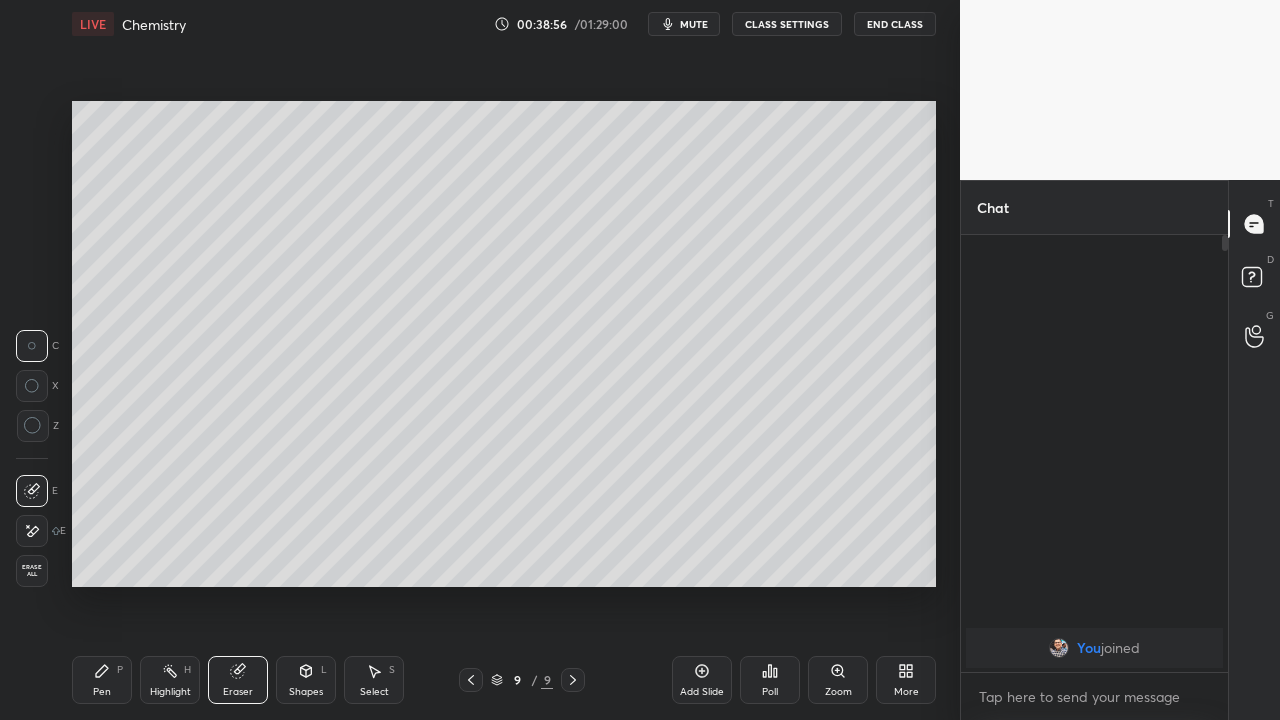 click on "Pen" at bounding box center (102, 692) 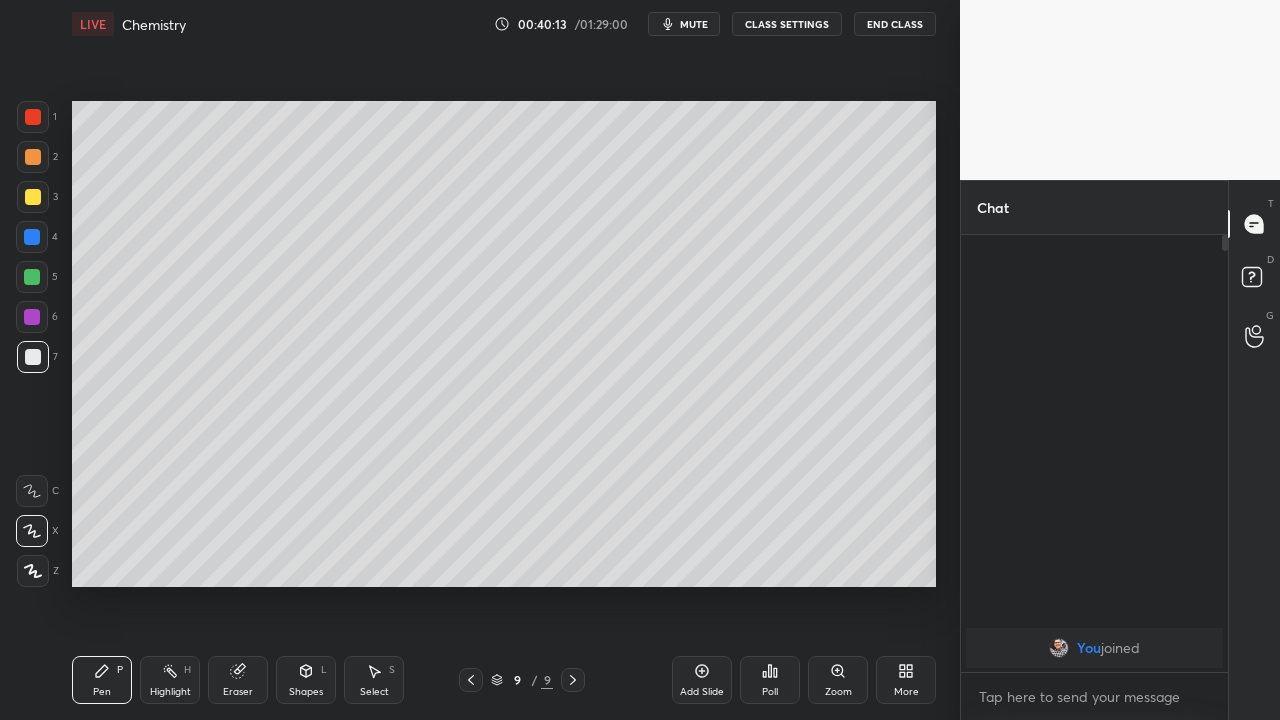 click on "Add Slide" at bounding box center (702, 680) 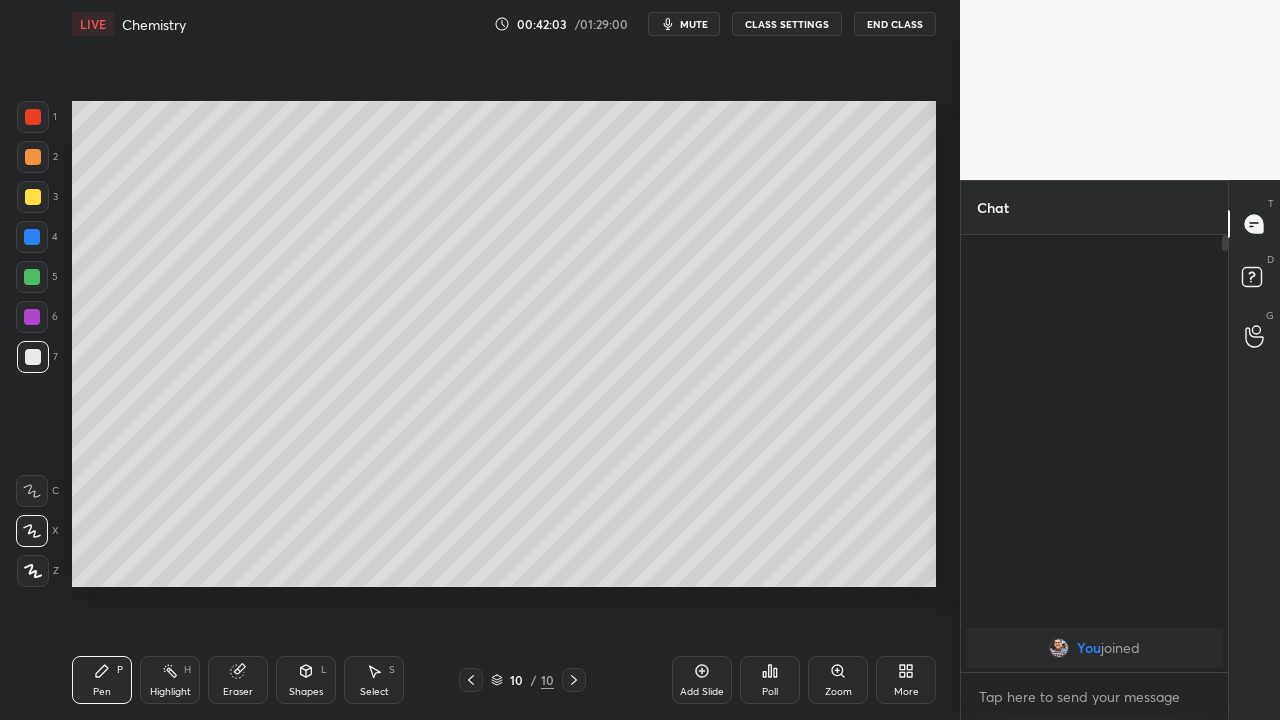 click at bounding box center (33, 197) 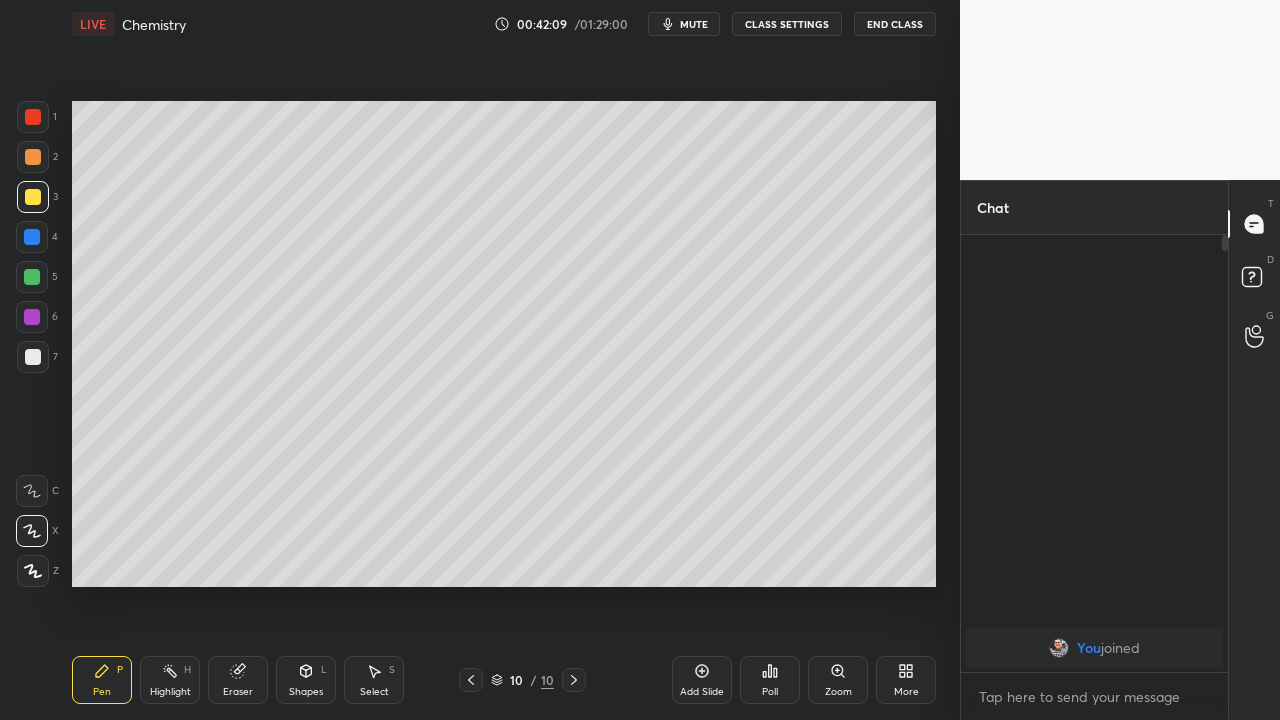 click 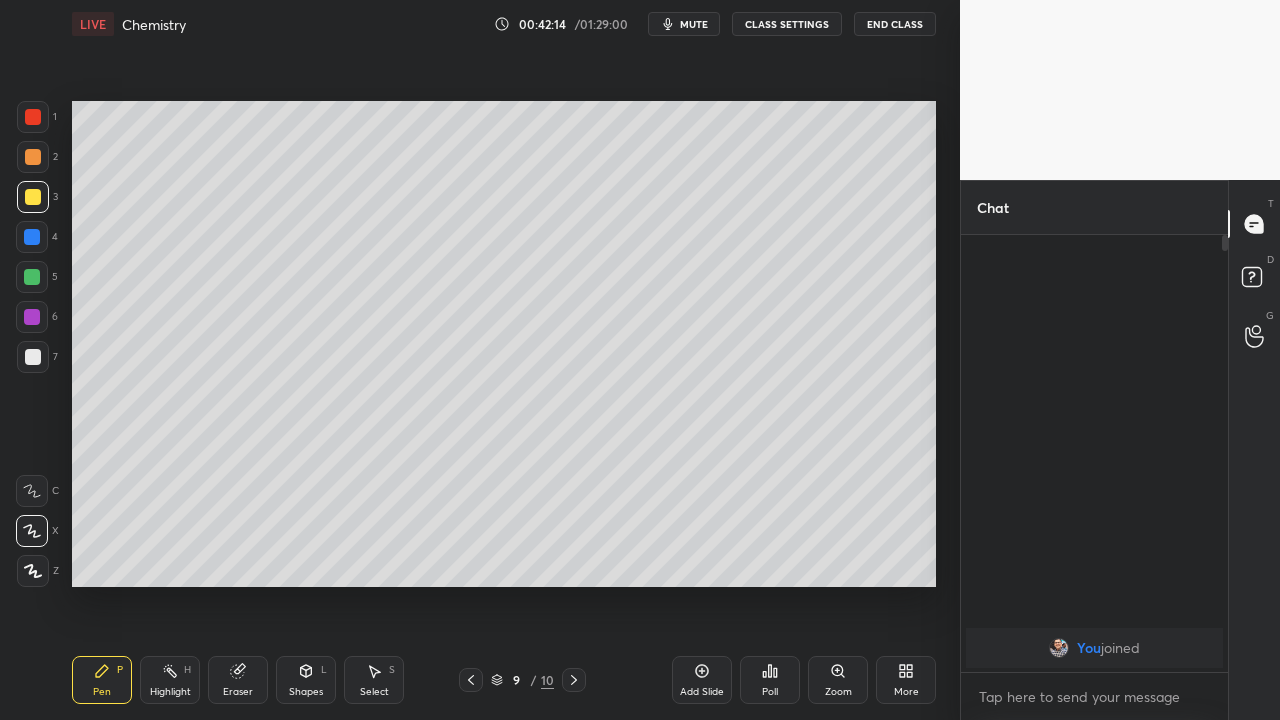 click 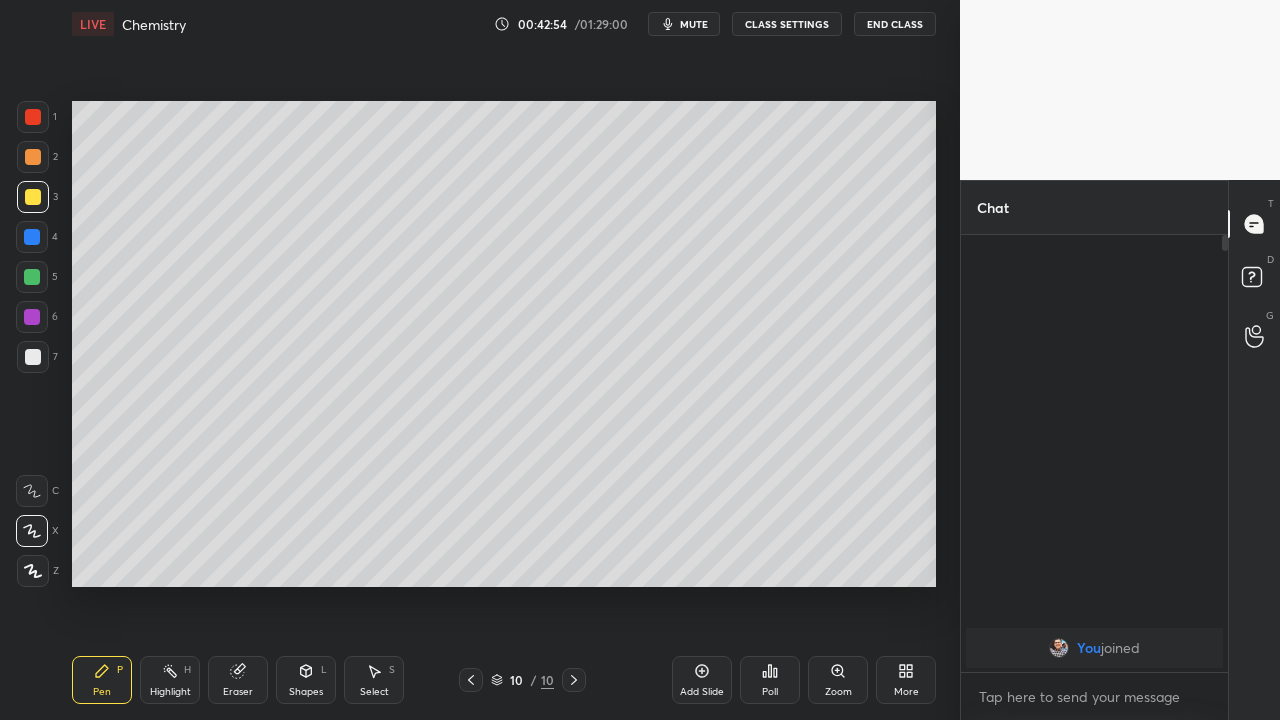 click 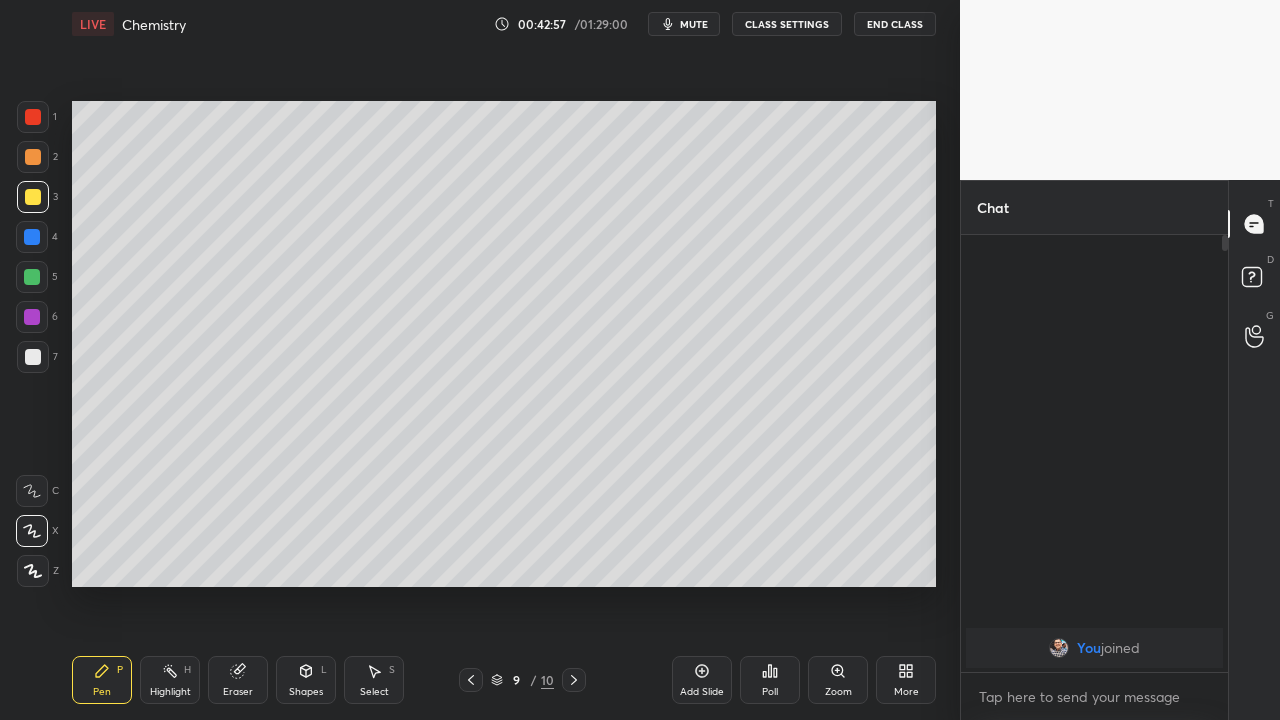 click 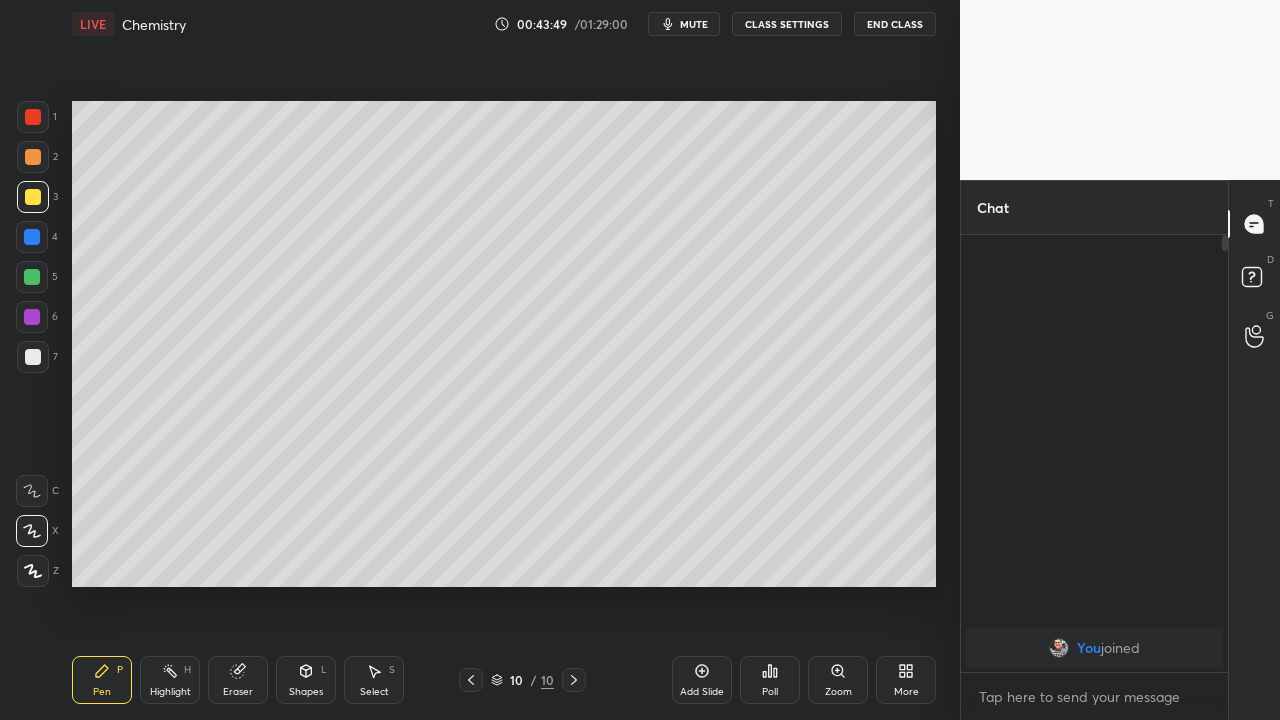 click on "Add Slide" at bounding box center (702, 692) 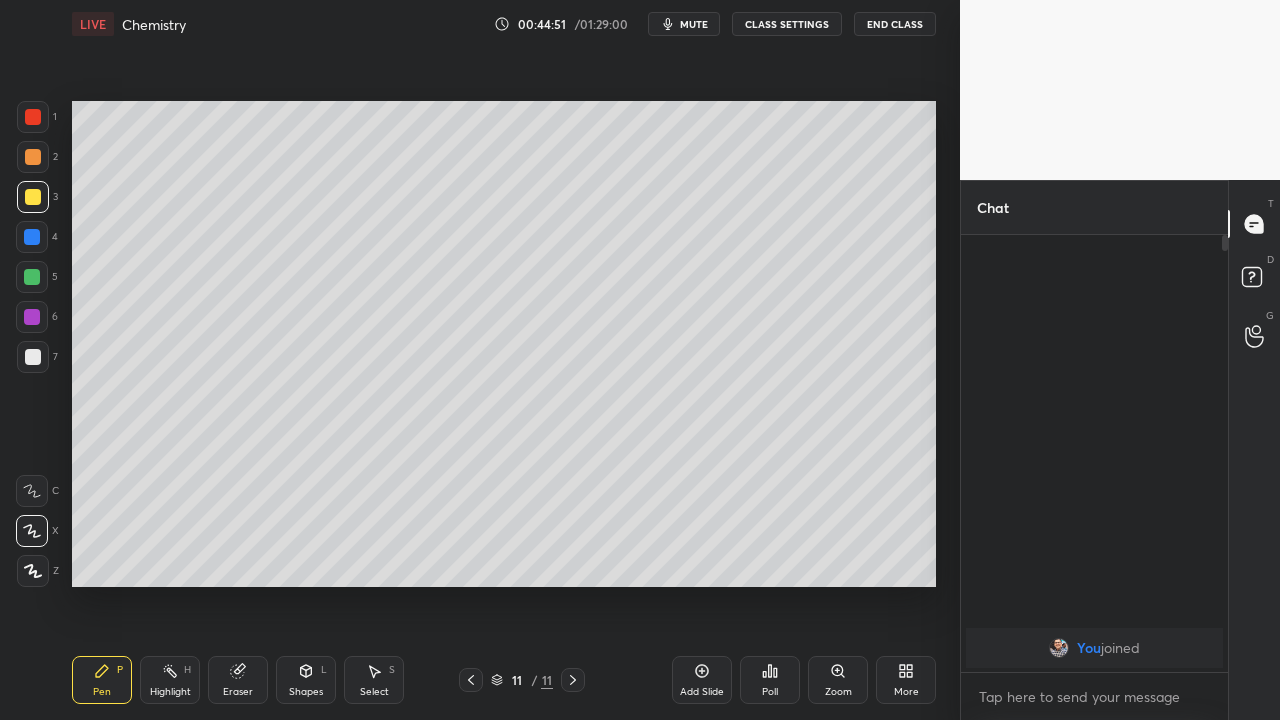 click at bounding box center (33, 357) 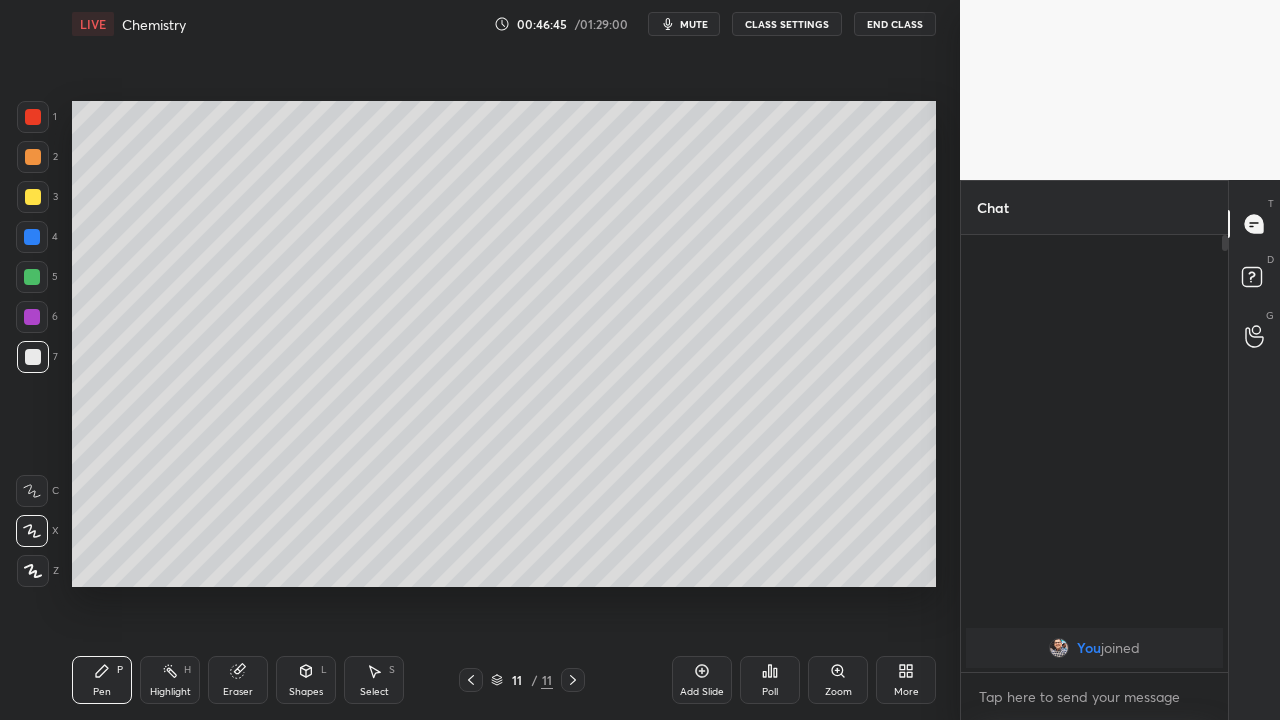 click on "Setting up your live class Poll for   secs No correct answer Start poll" at bounding box center [504, 344] 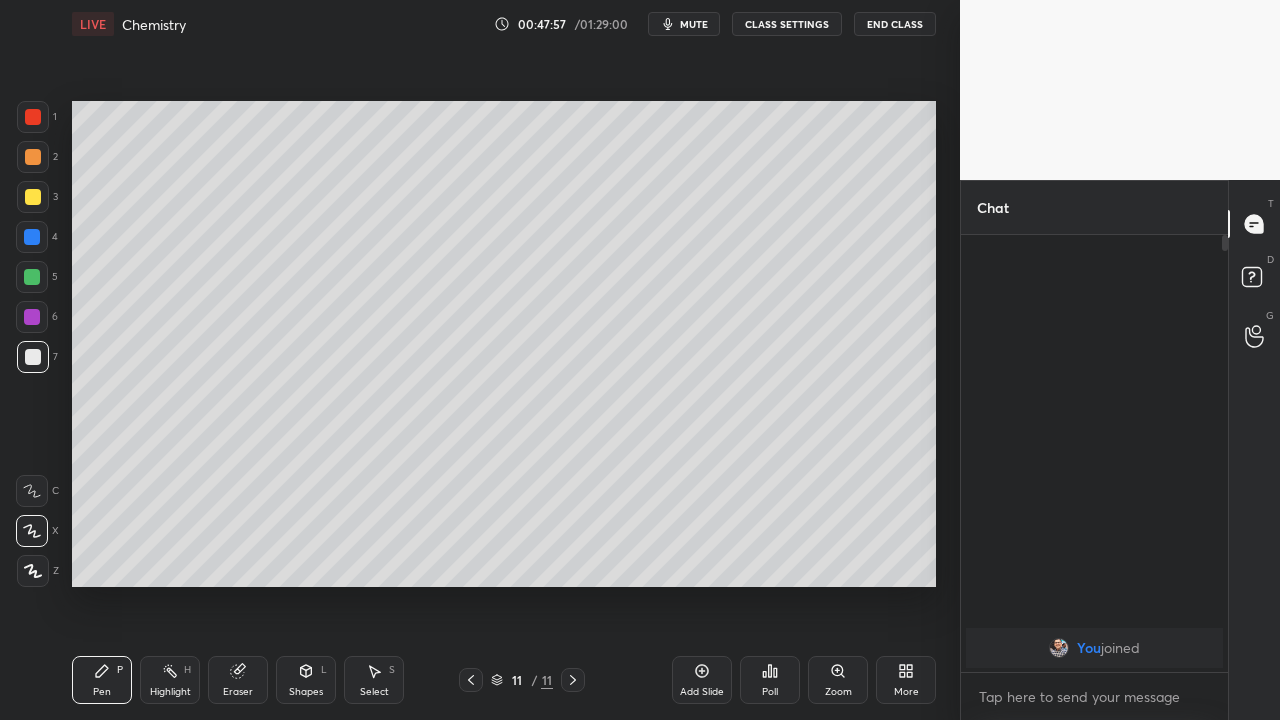 click 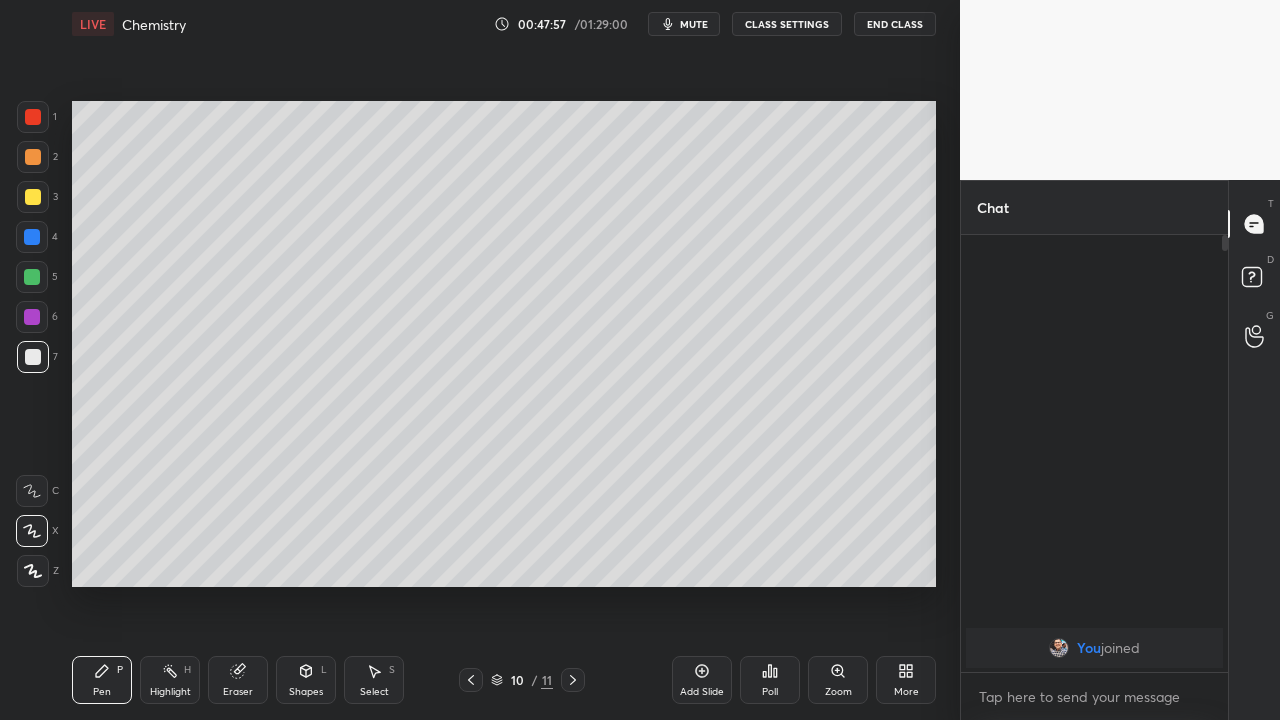 click 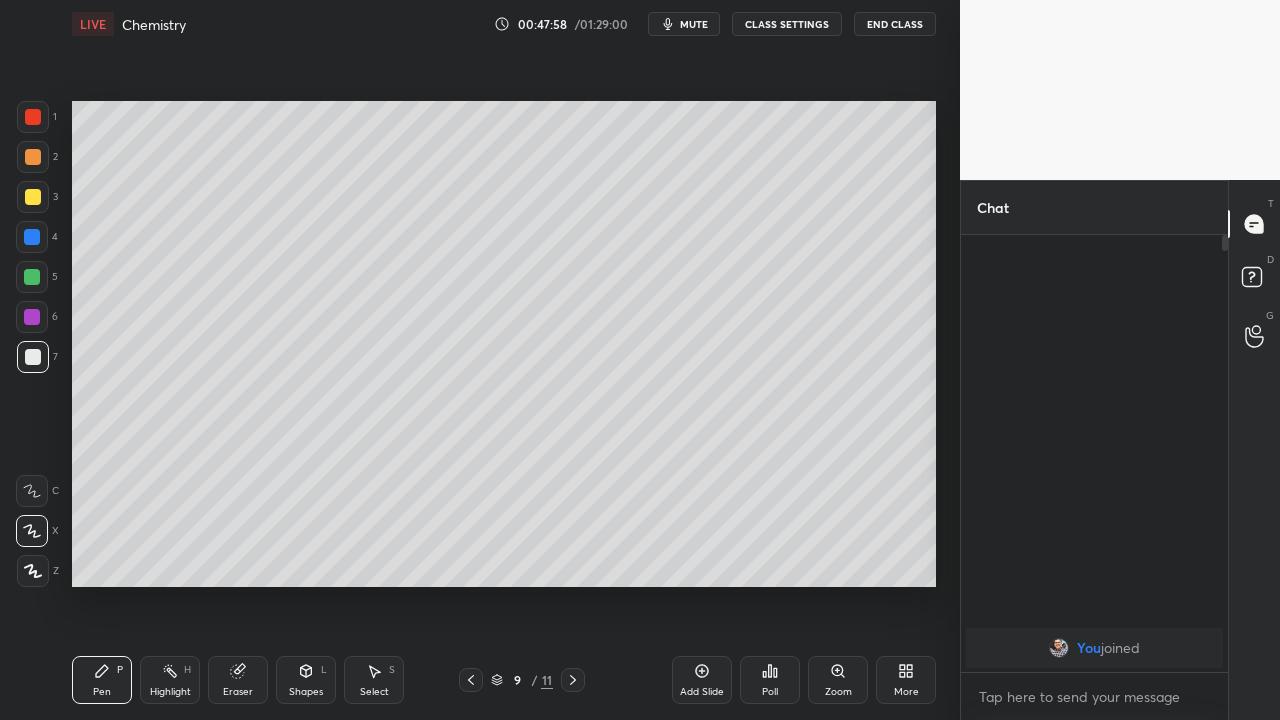 click 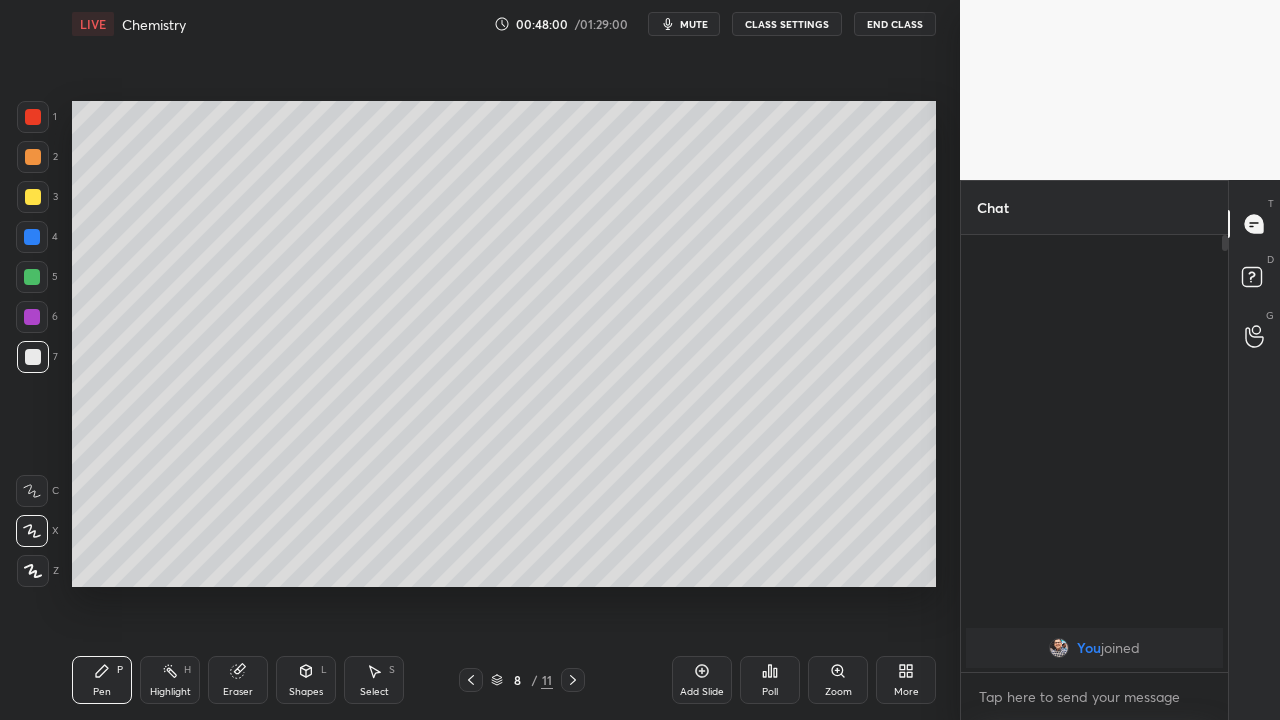 click 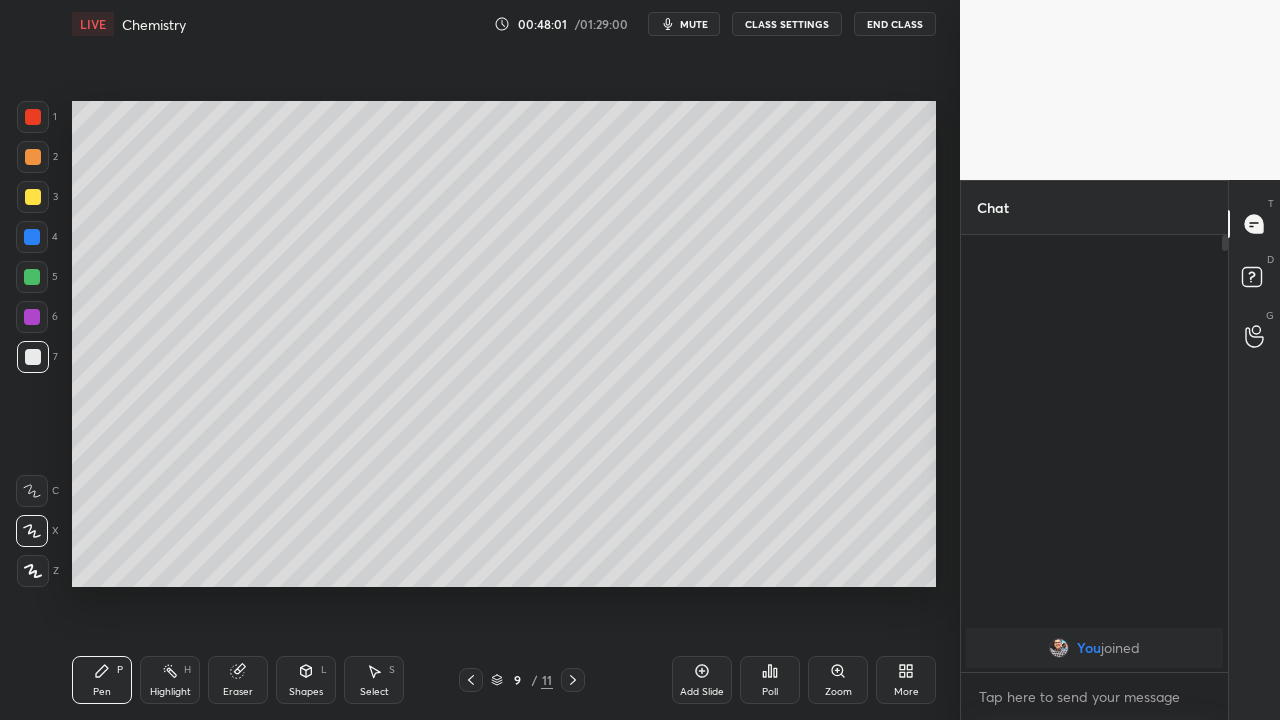 click 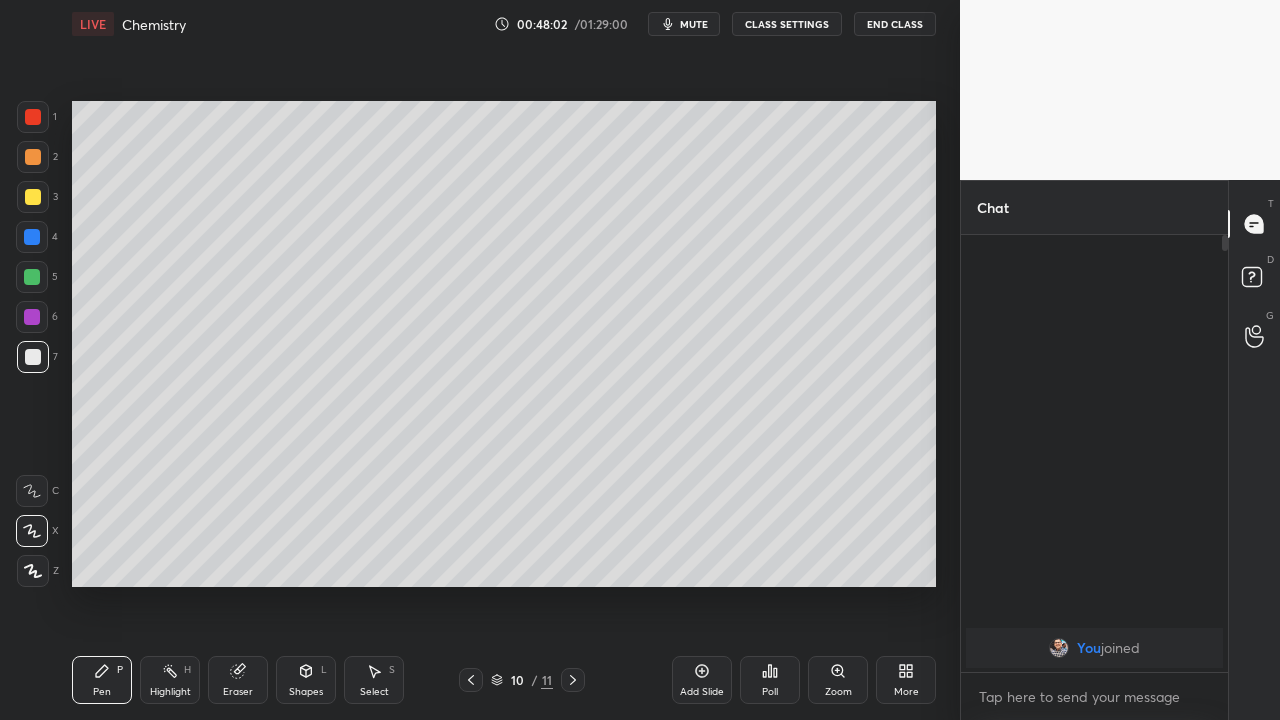 click 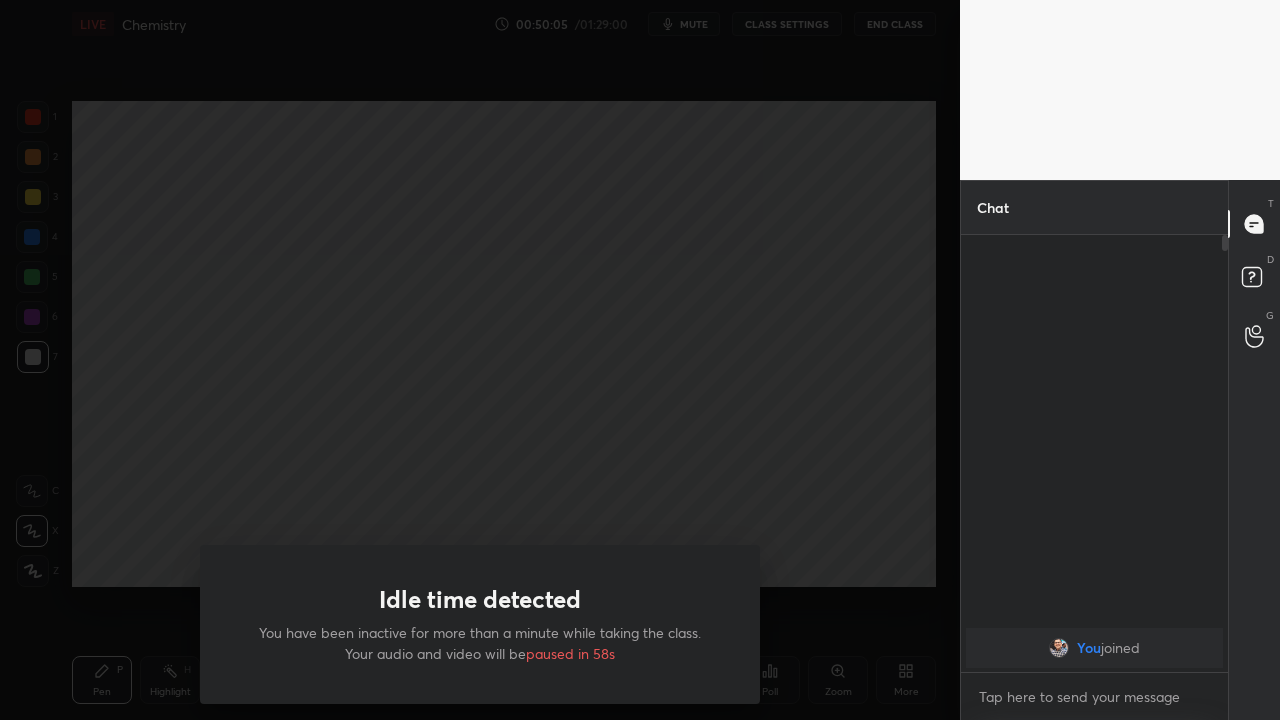 click on "Idle time detected You have been inactive for more than a minute while taking the class. Your audio and video will be  paused in 58s" at bounding box center (480, 360) 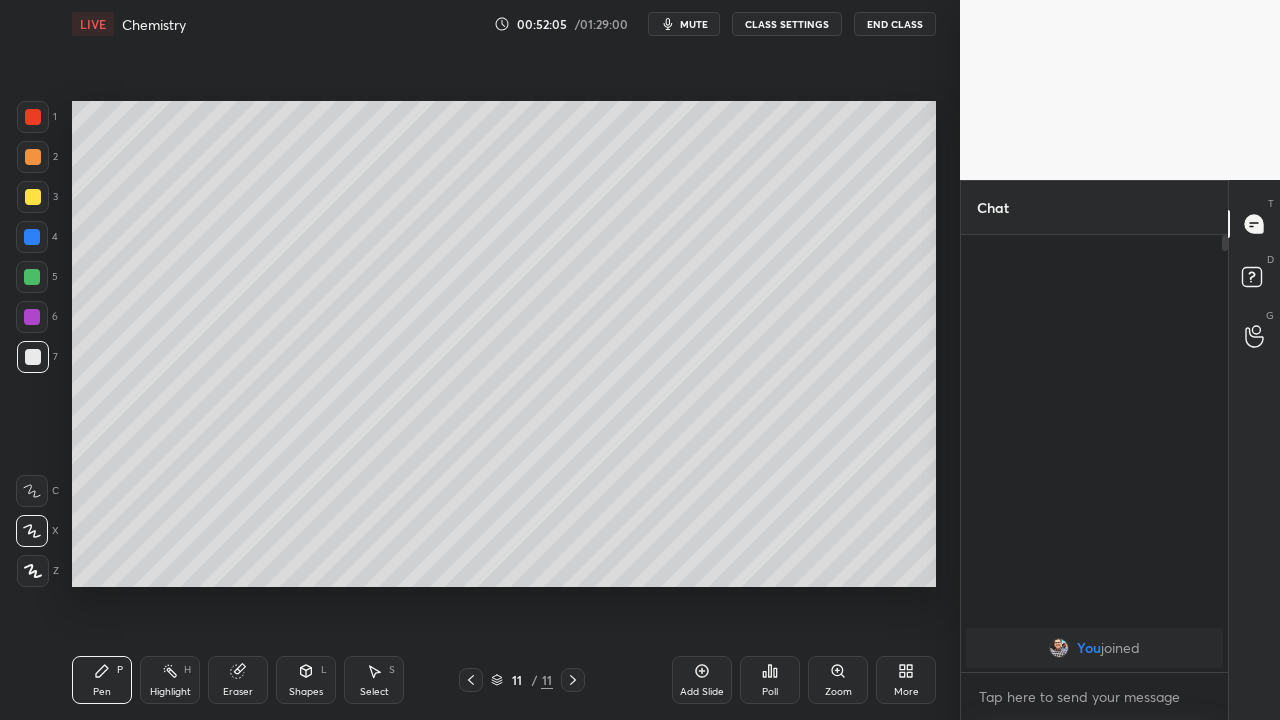click on "Add Slide" at bounding box center [702, 692] 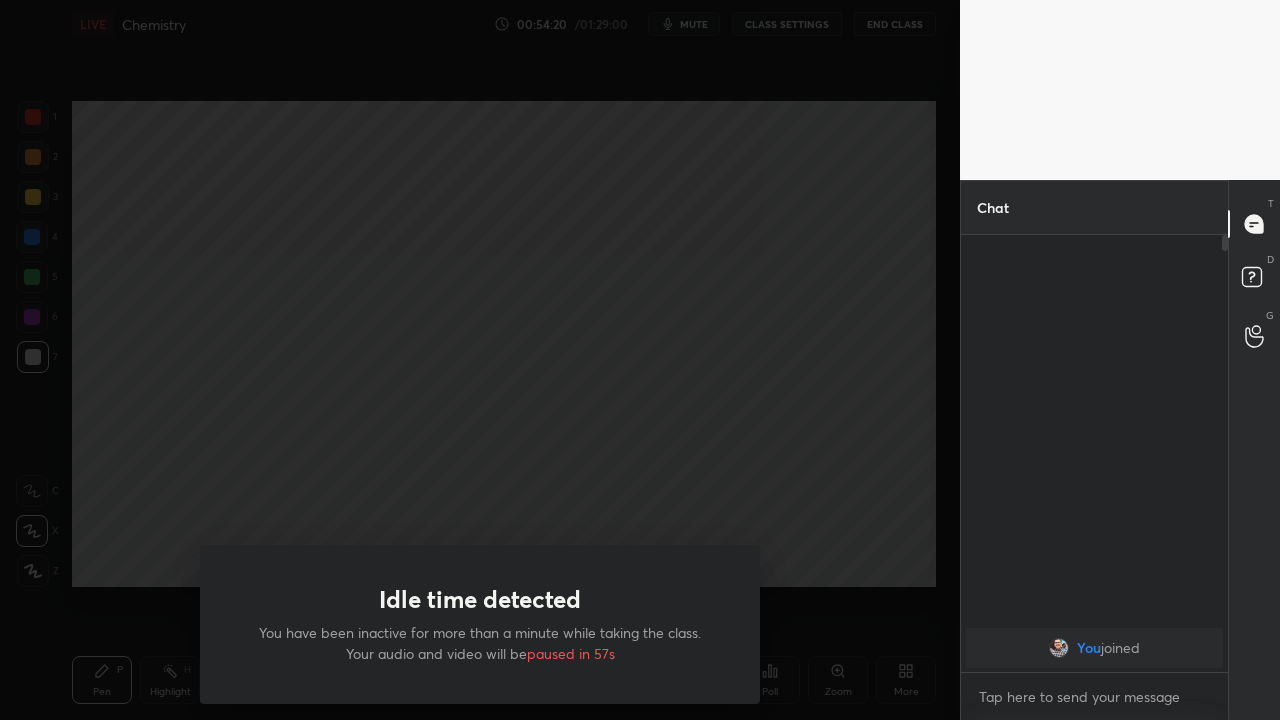 click on "Idle time detected You have been inactive for more than a minute while taking the class. Your audio and video will be  paused in 57s" at bounding box center (480, 360) 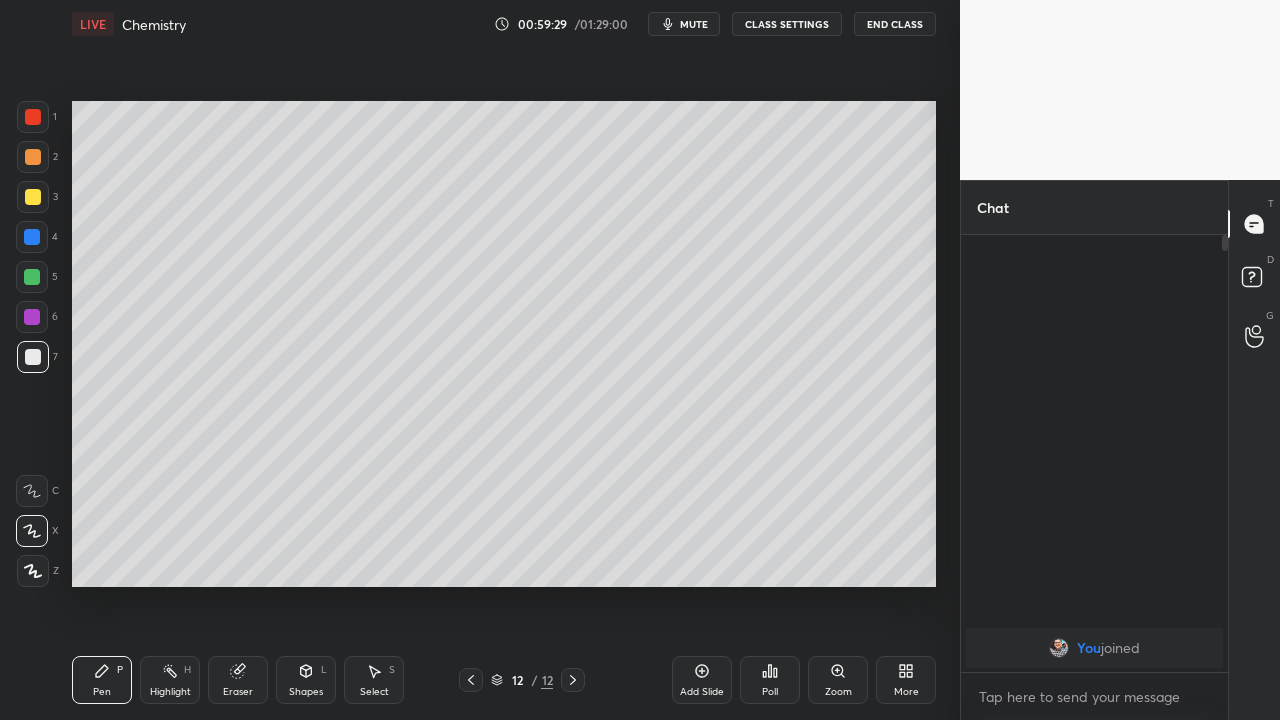 click on "Add Slide" at bounding box center (702, 692) 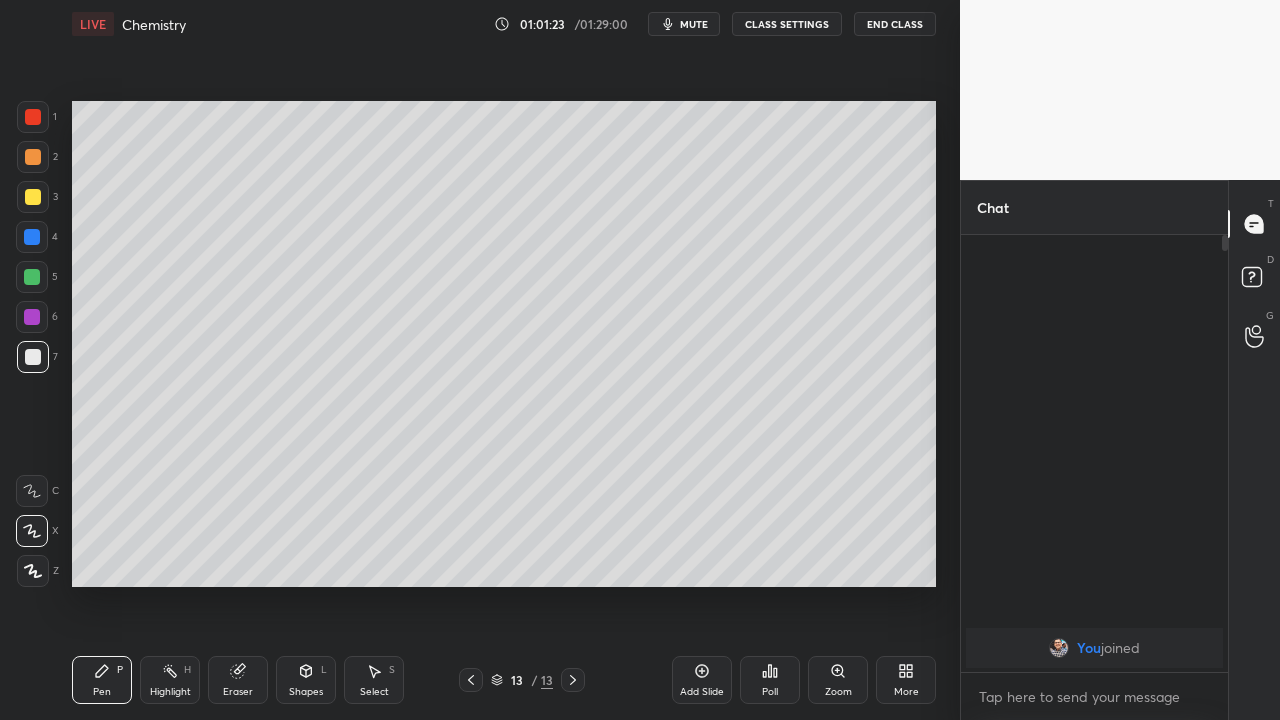 click 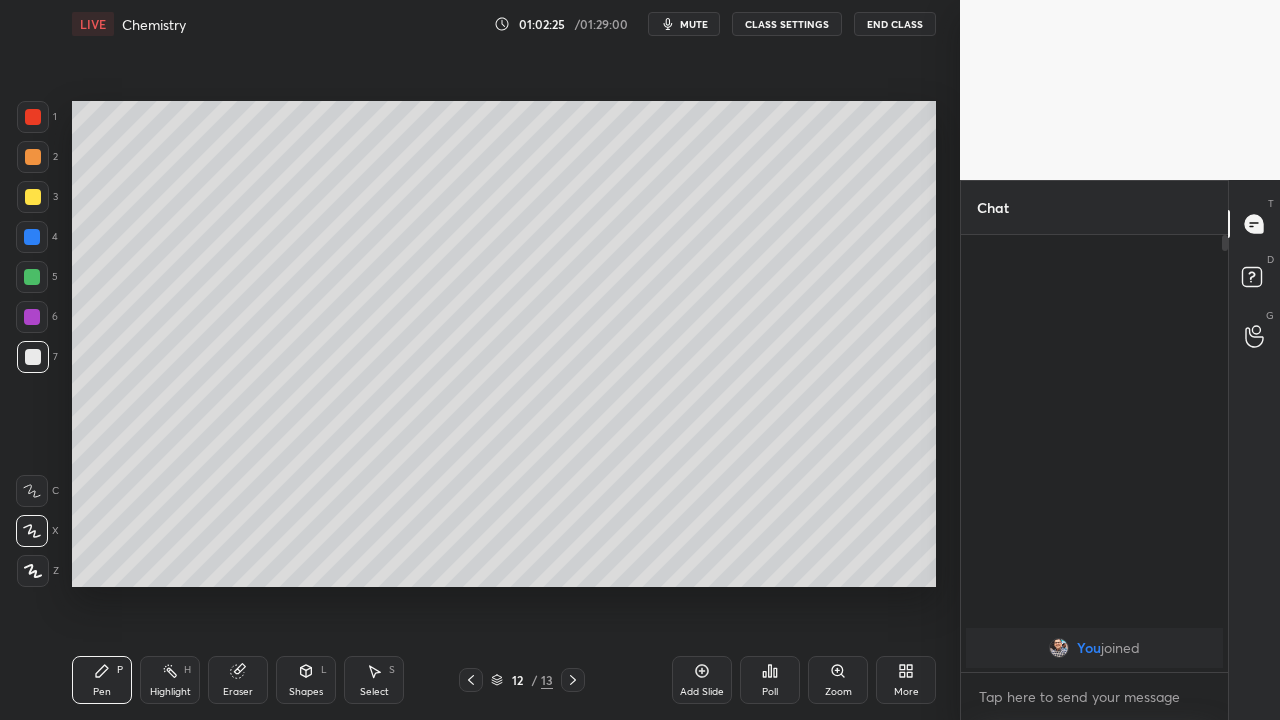 click 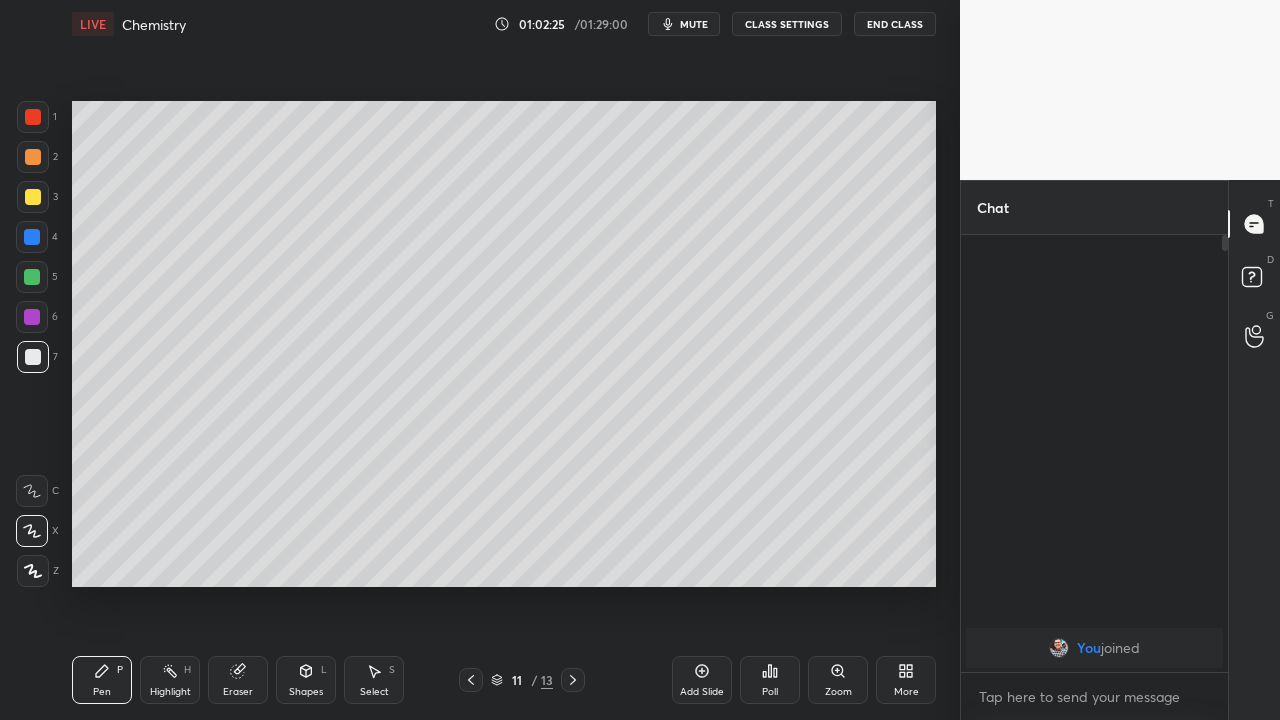 click 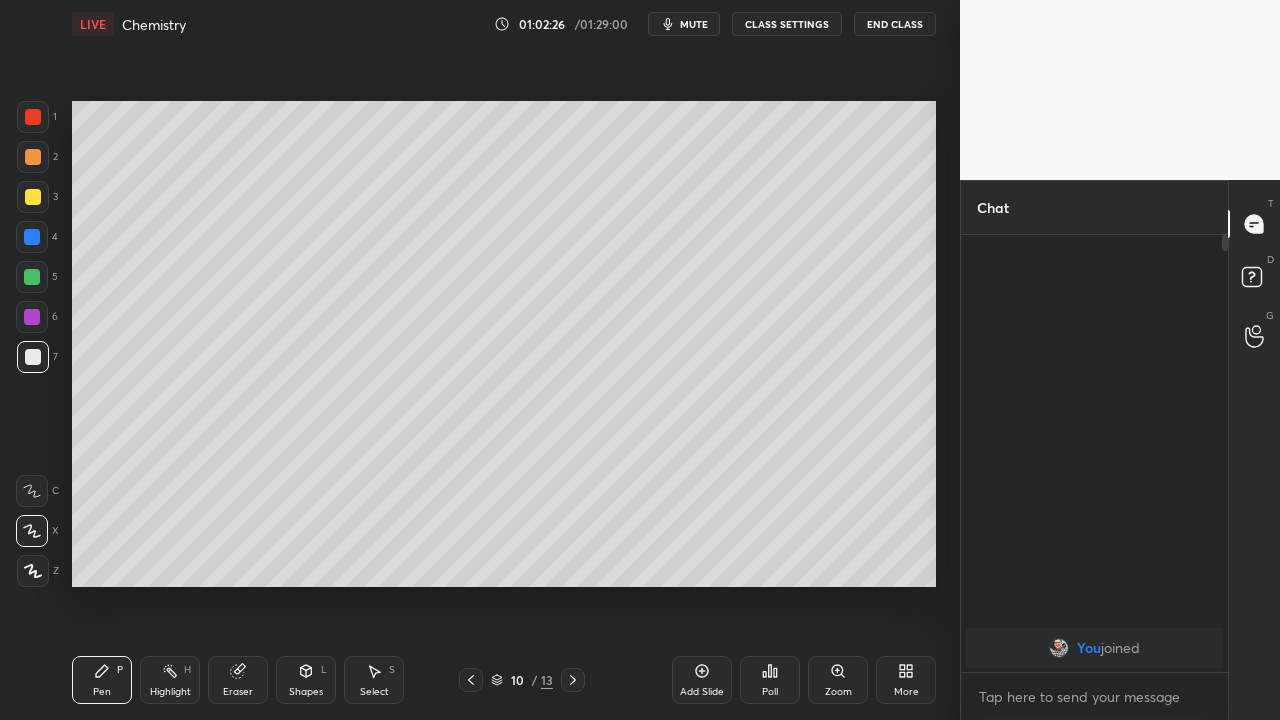 click 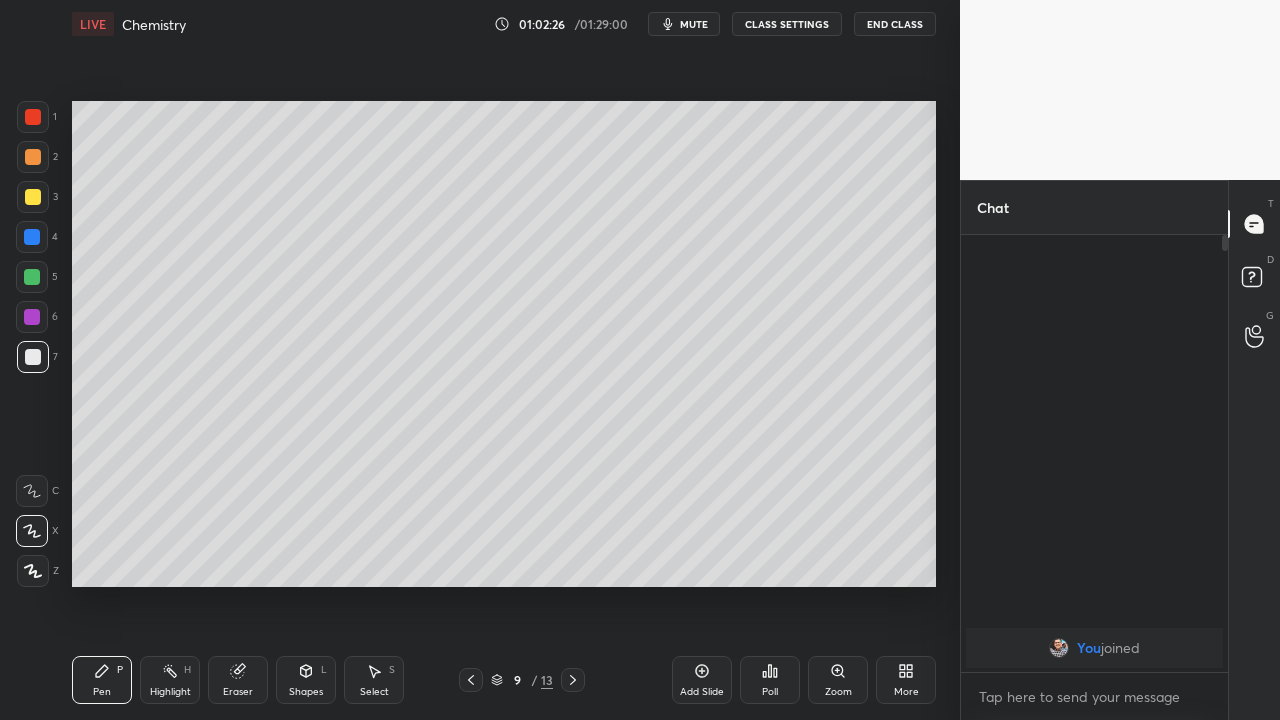 click 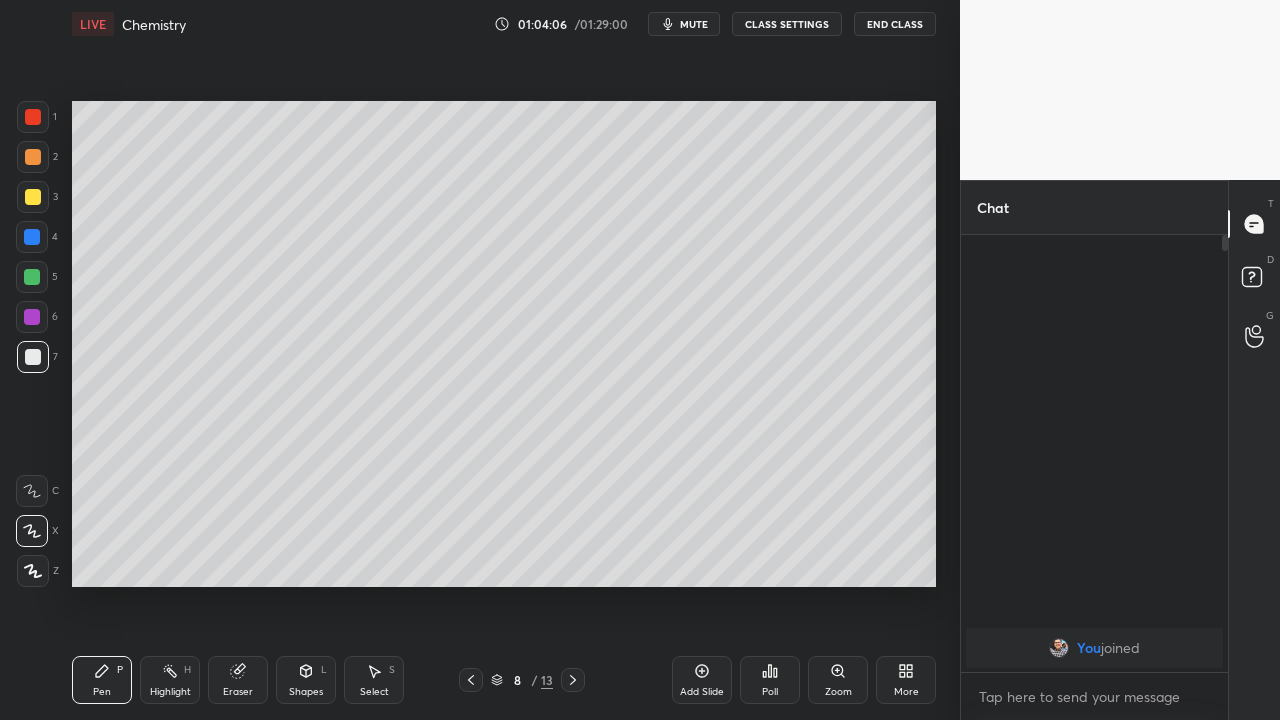 click 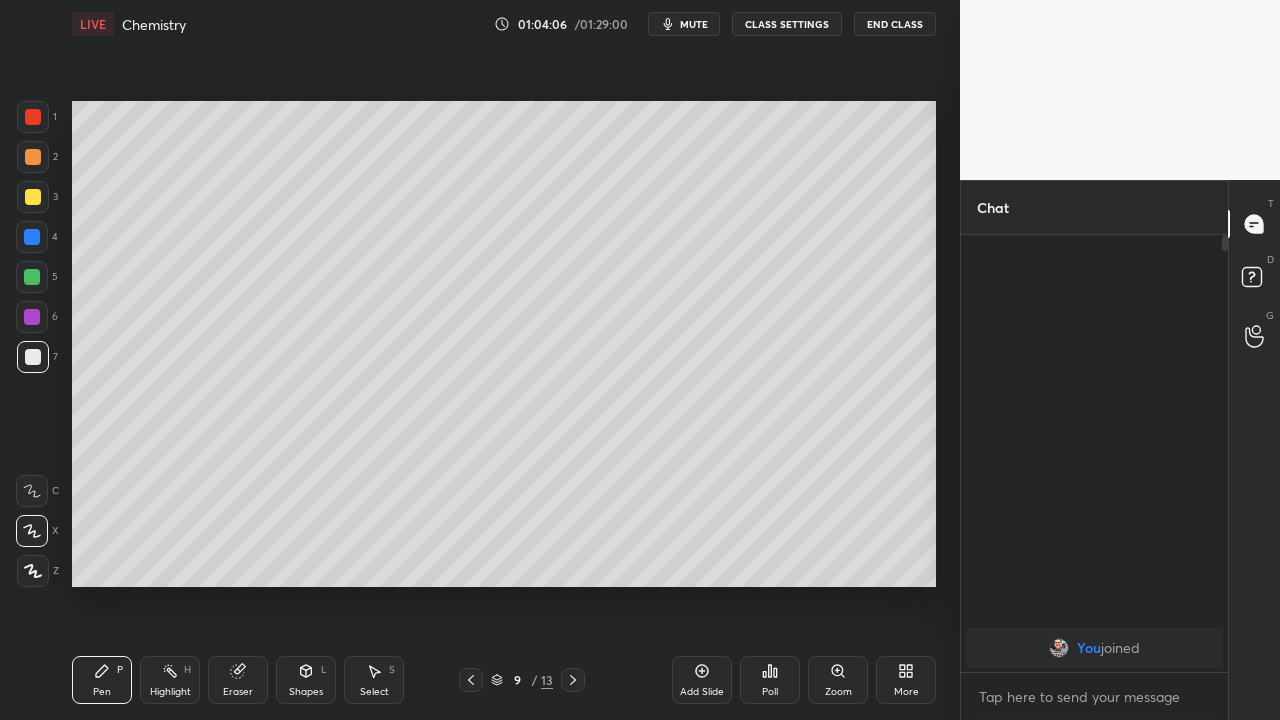 click at bounding box center [573, 680] 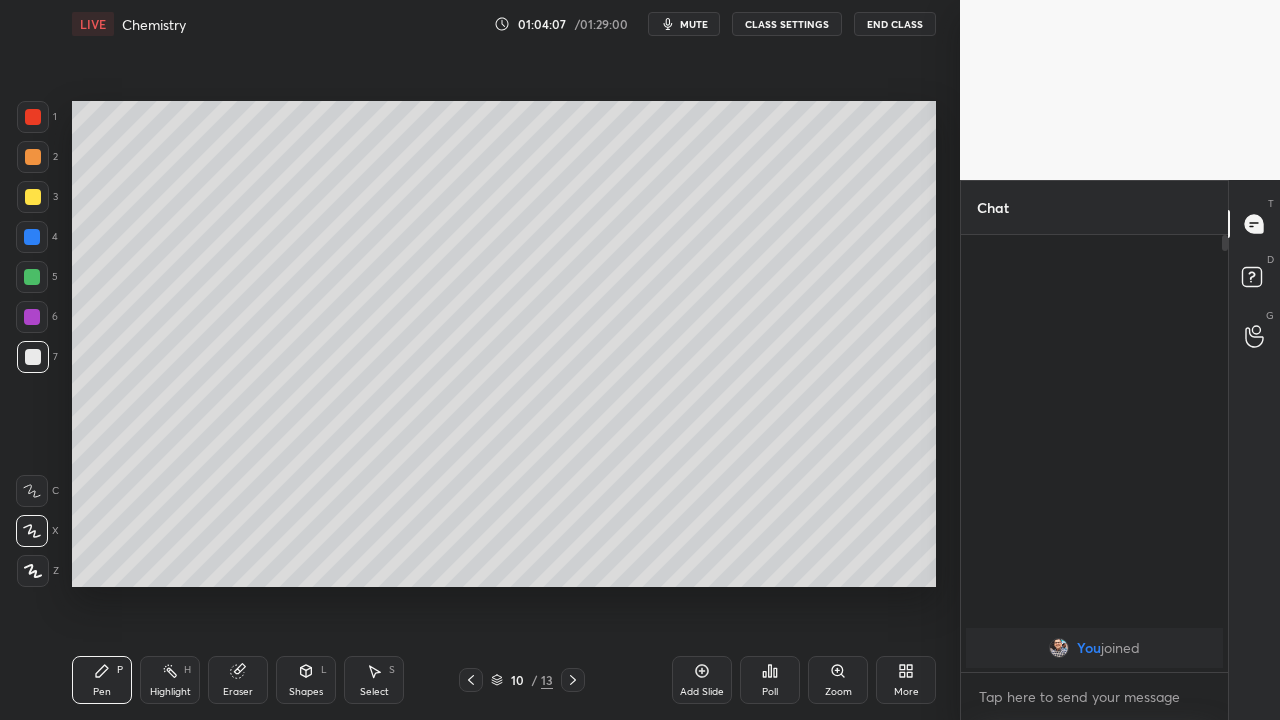 click 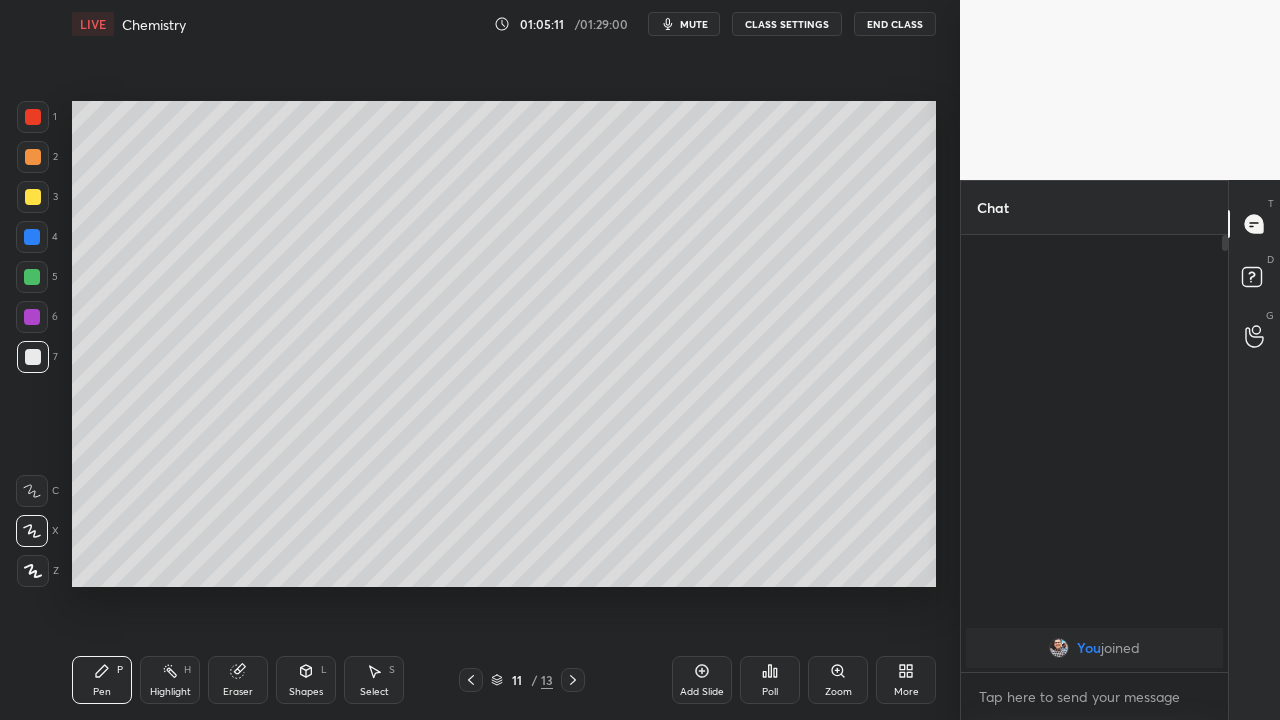 click on "Add Slide" at bounding box center [702, 692] 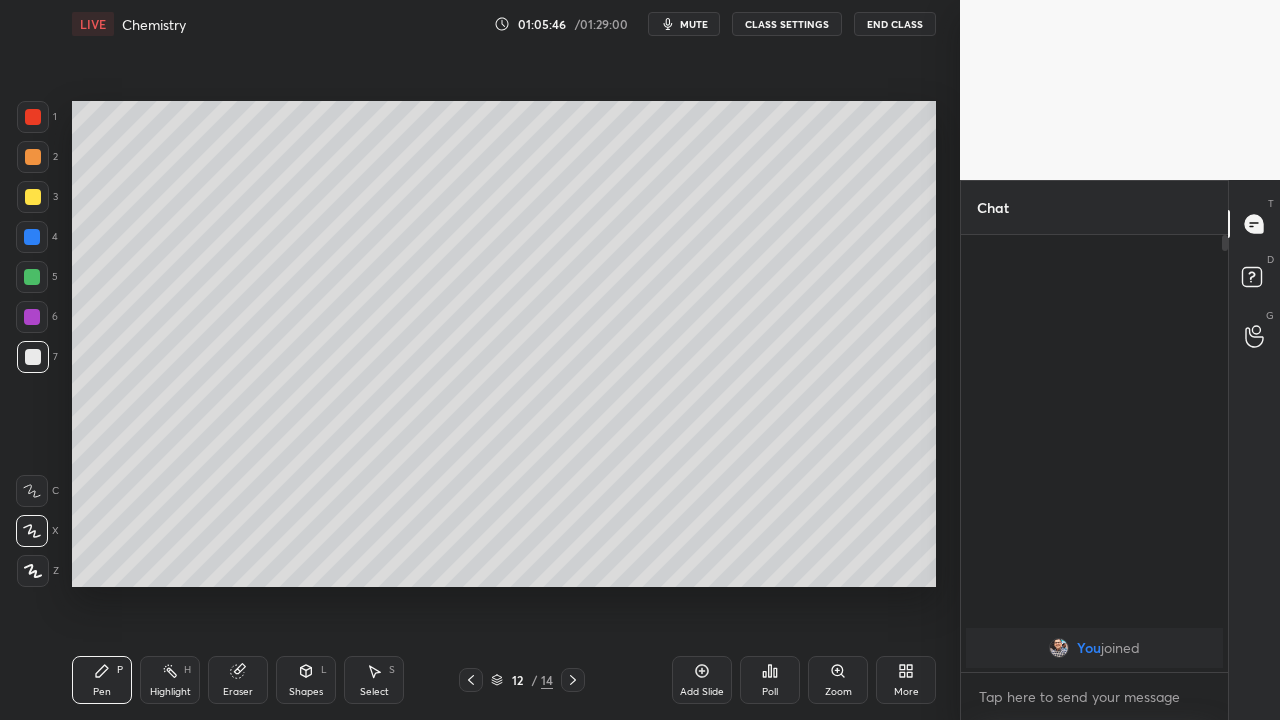 click at bounding box center [33, 197] 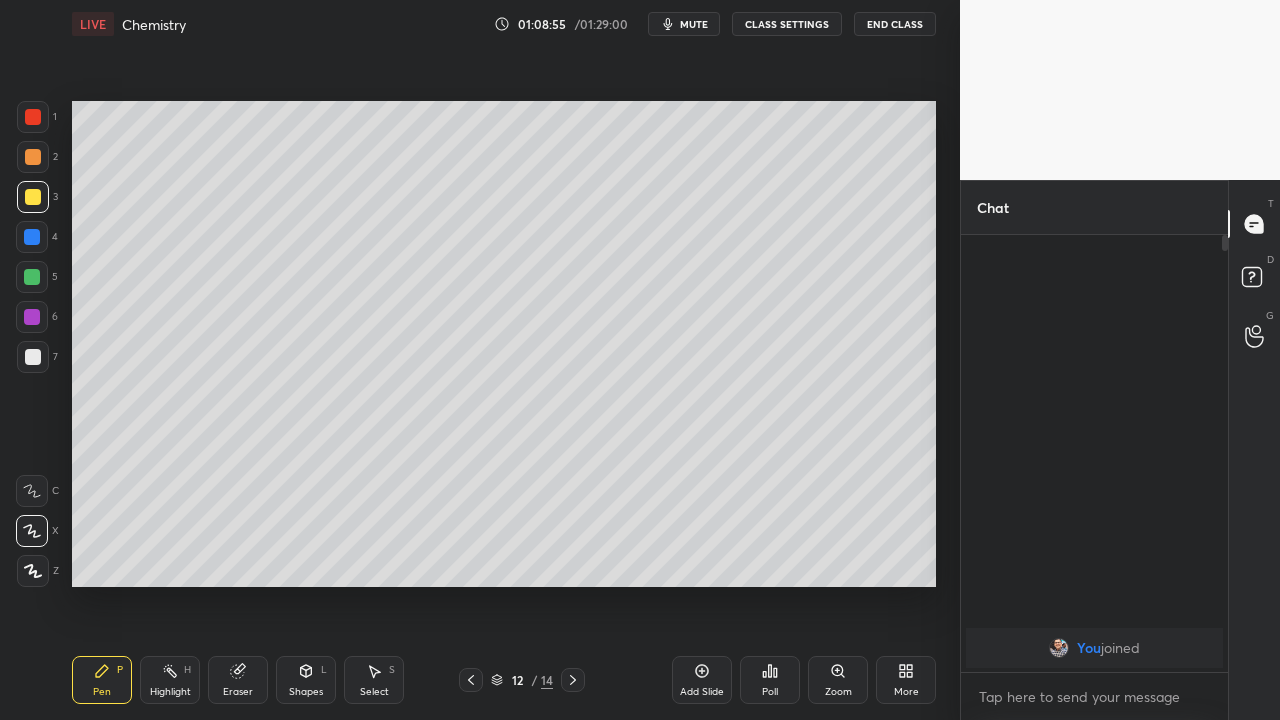 click at bounding box center [33, 357] 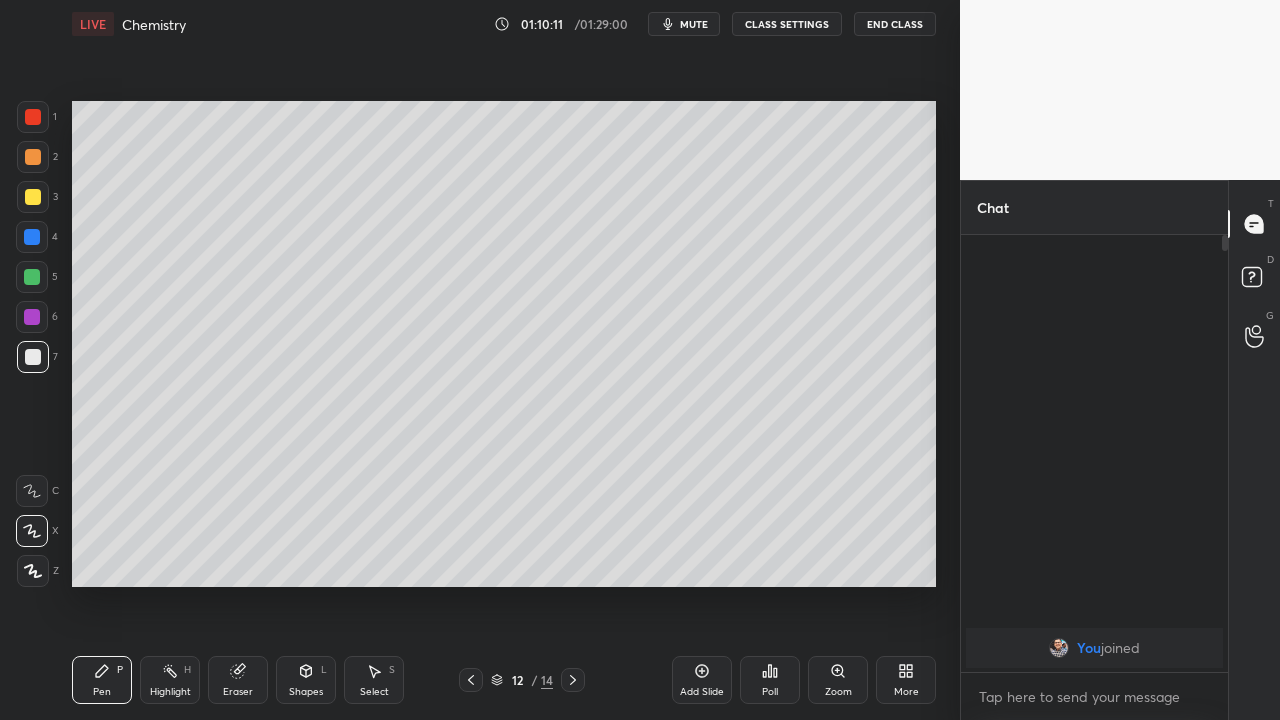 click at bounding box center (32, 277) 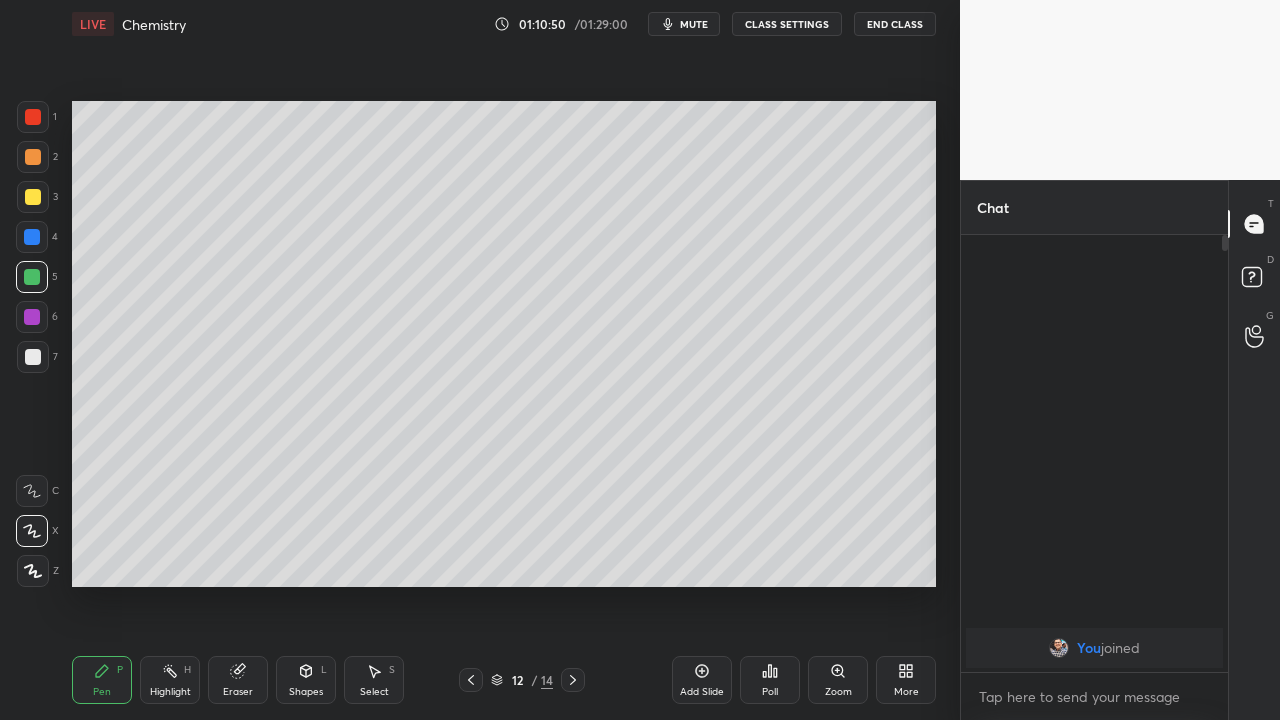 click on "Add Slide" at bounding box center [702, 680] 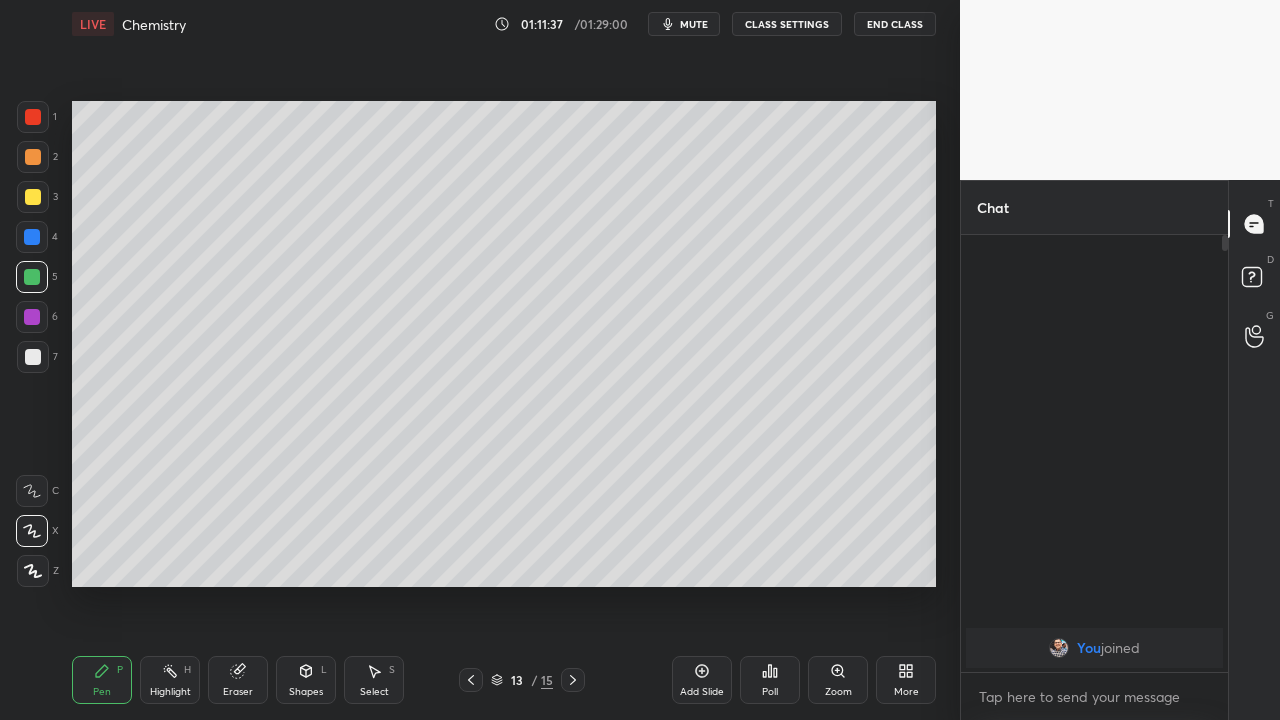 click at bounding box center (33, 357) 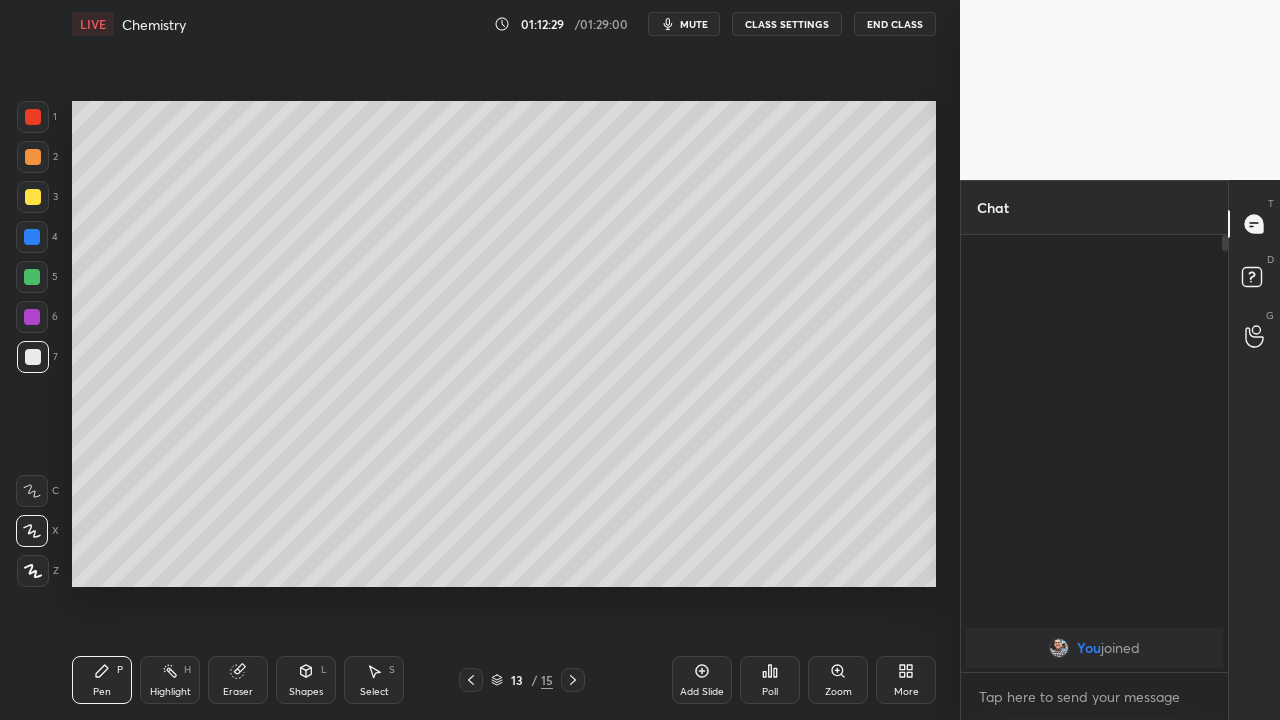 click at bounding box center (33, 197) 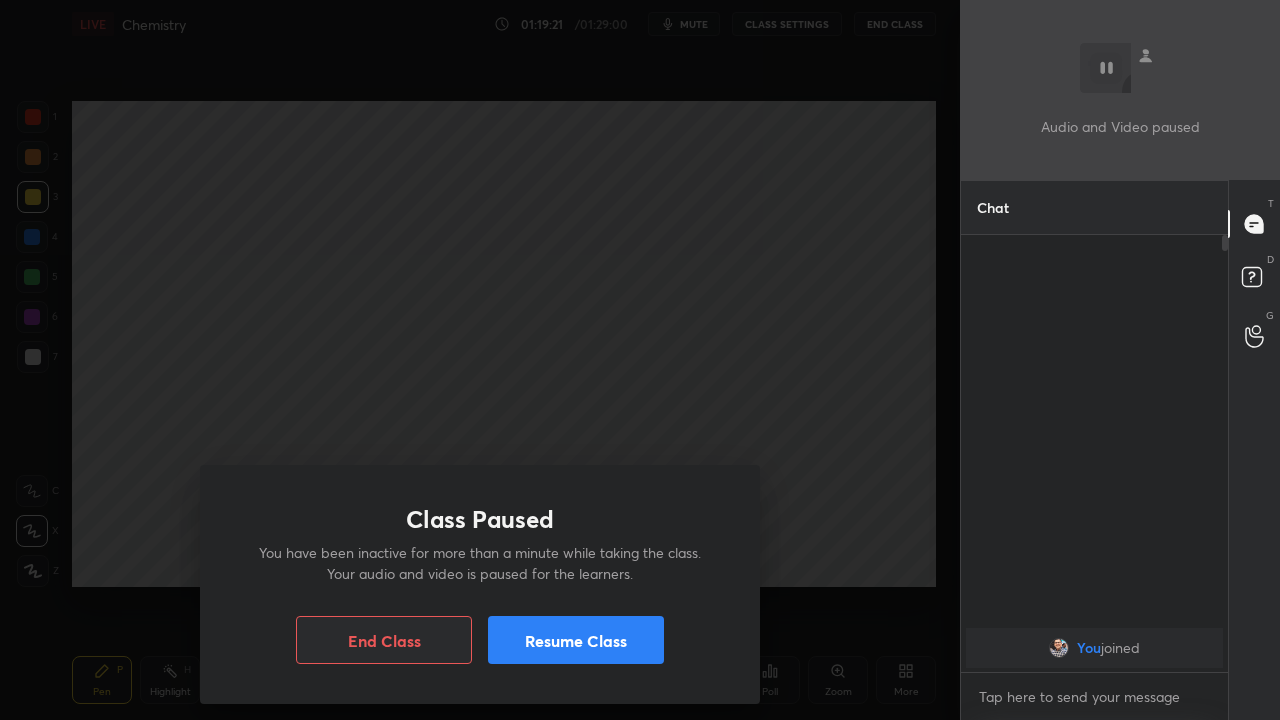 click on "End Class" at bounding box center (384, 640) 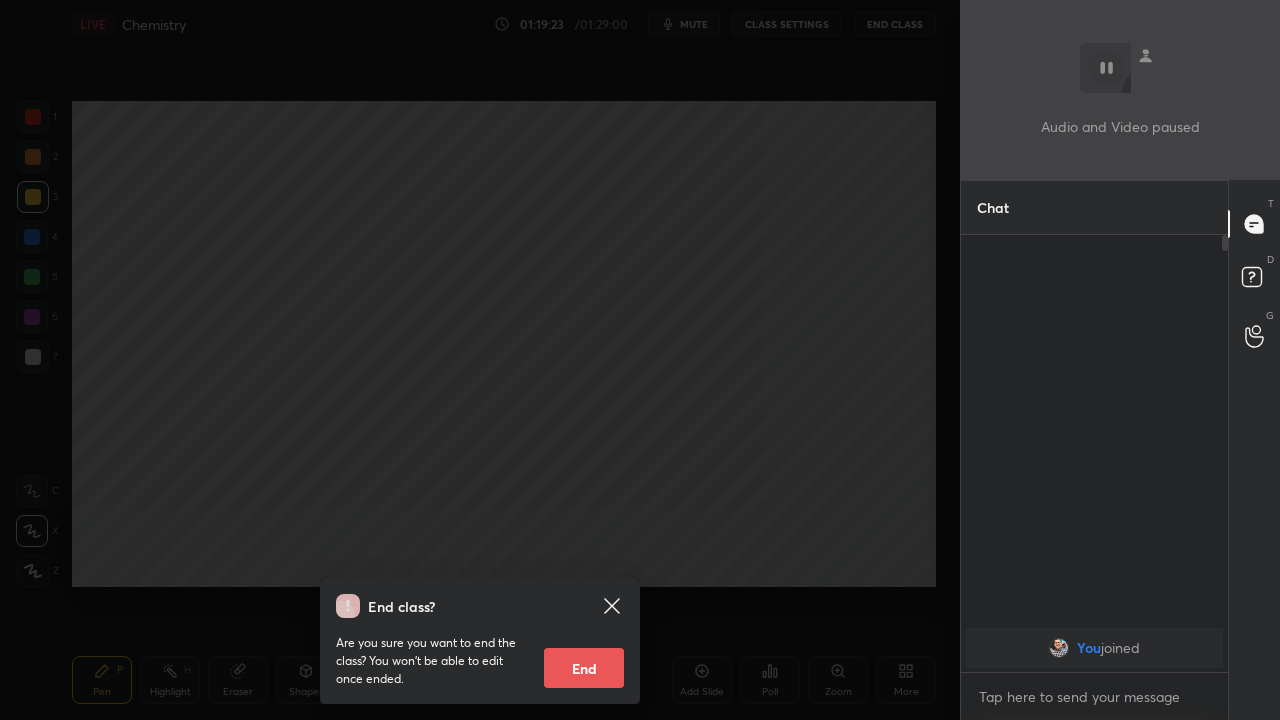 click on "End" at bounding box center (584, 668) 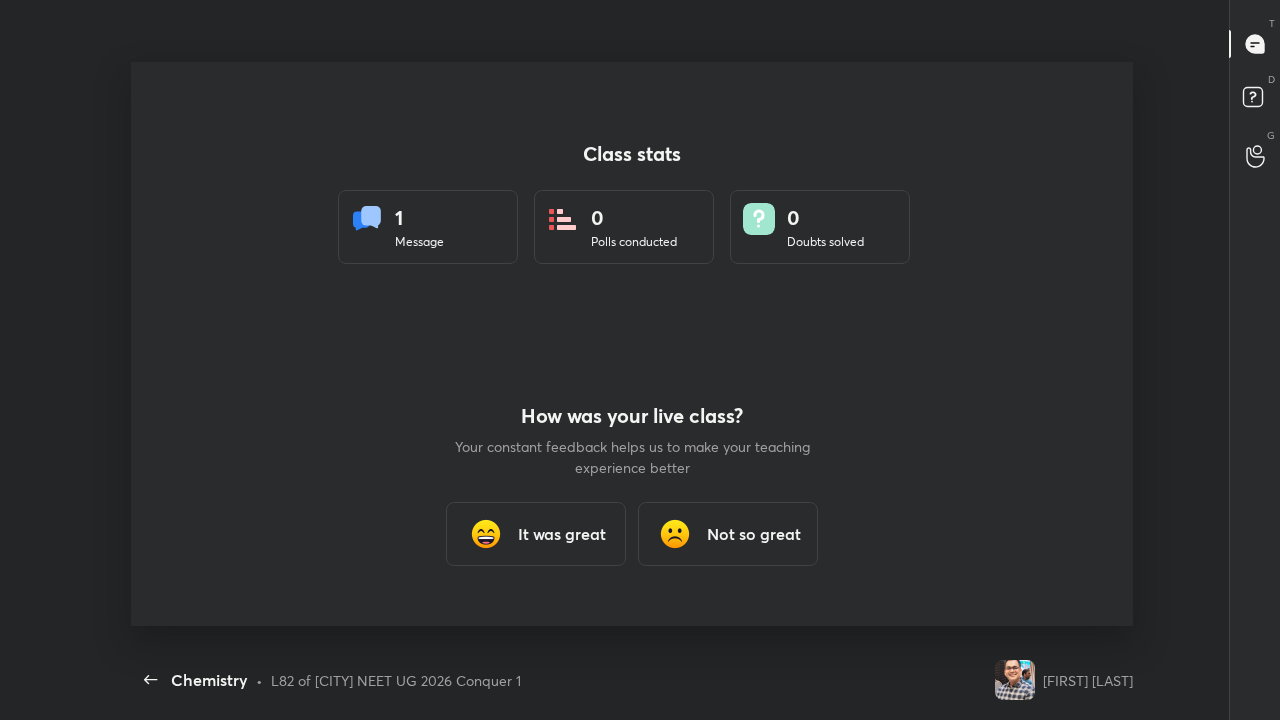 scroll, scrollTop: 99408, scrollLeft: 98982, axis: both 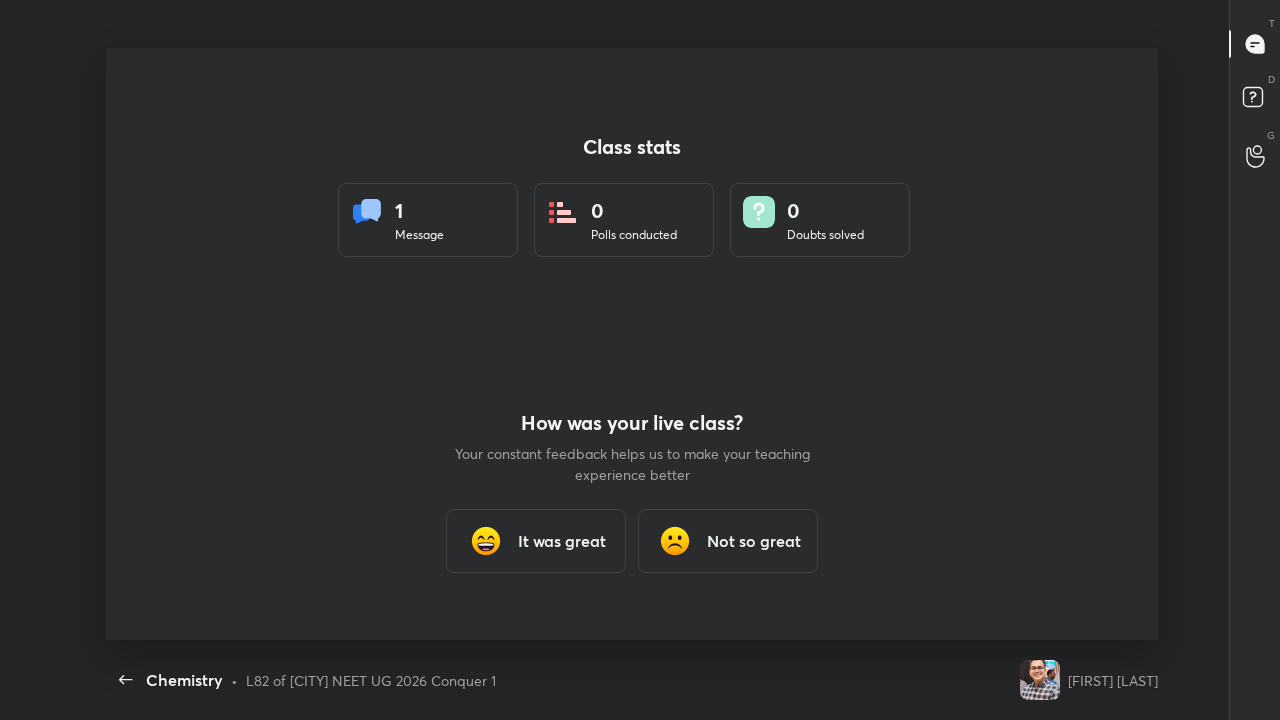 click on "Not so great" at bounding box center [754, 541] 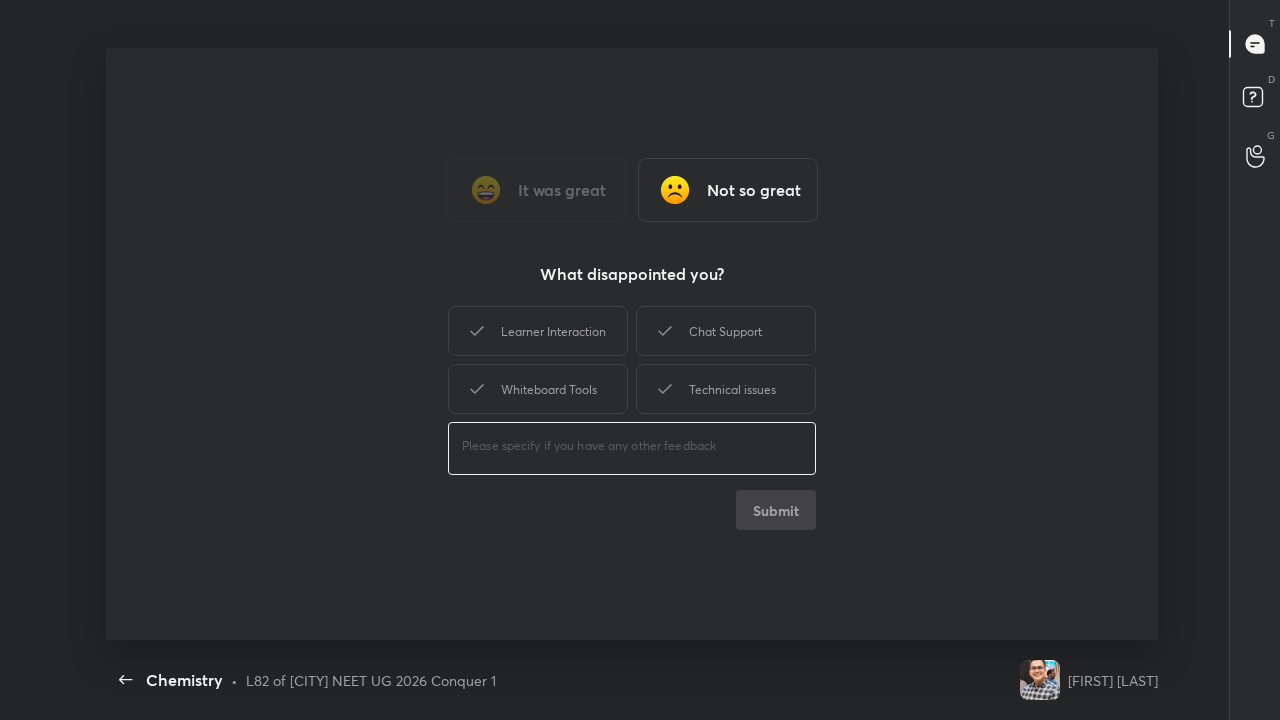 click at bounding box center (632, 446) 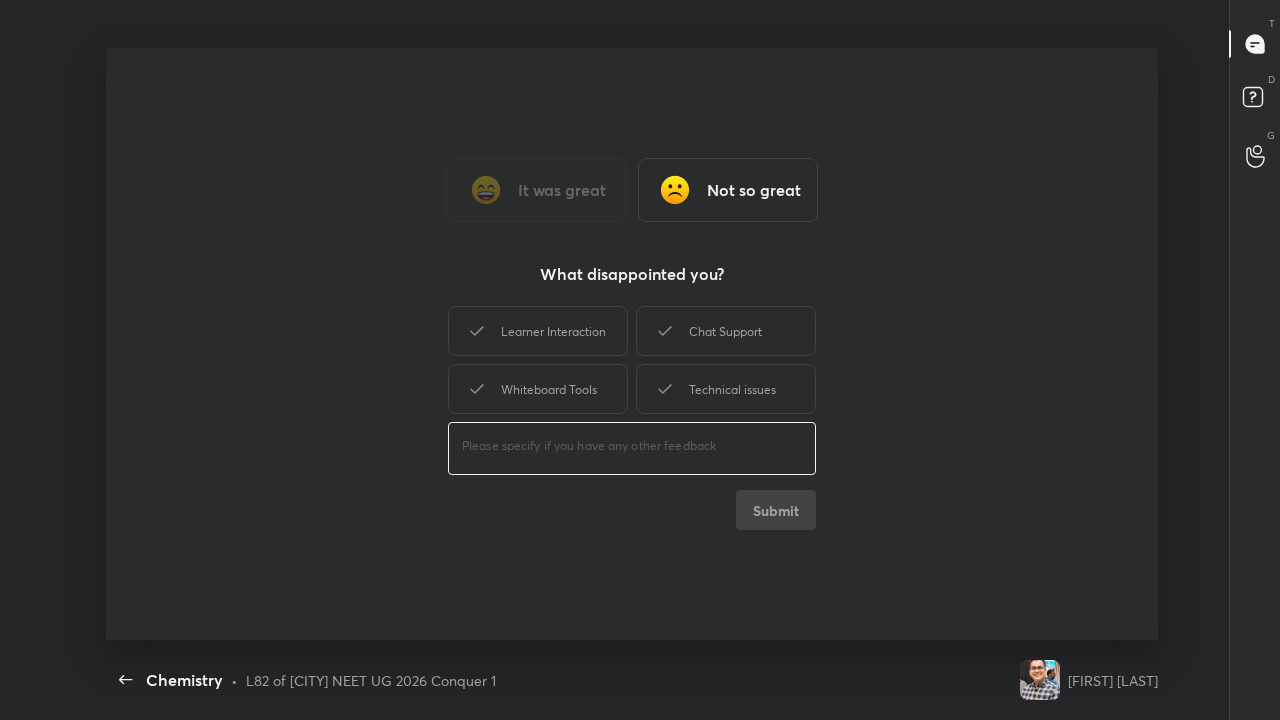 click on "​" at bounding box center [632, 446] 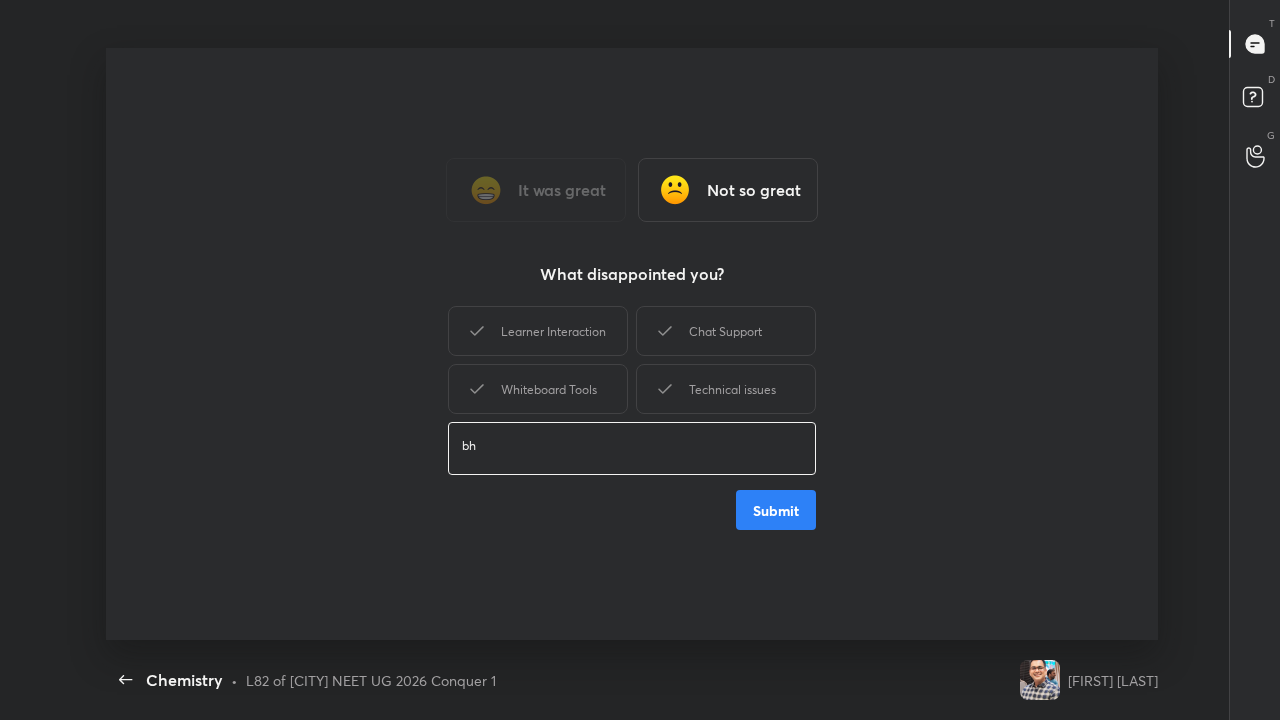 type on "b" 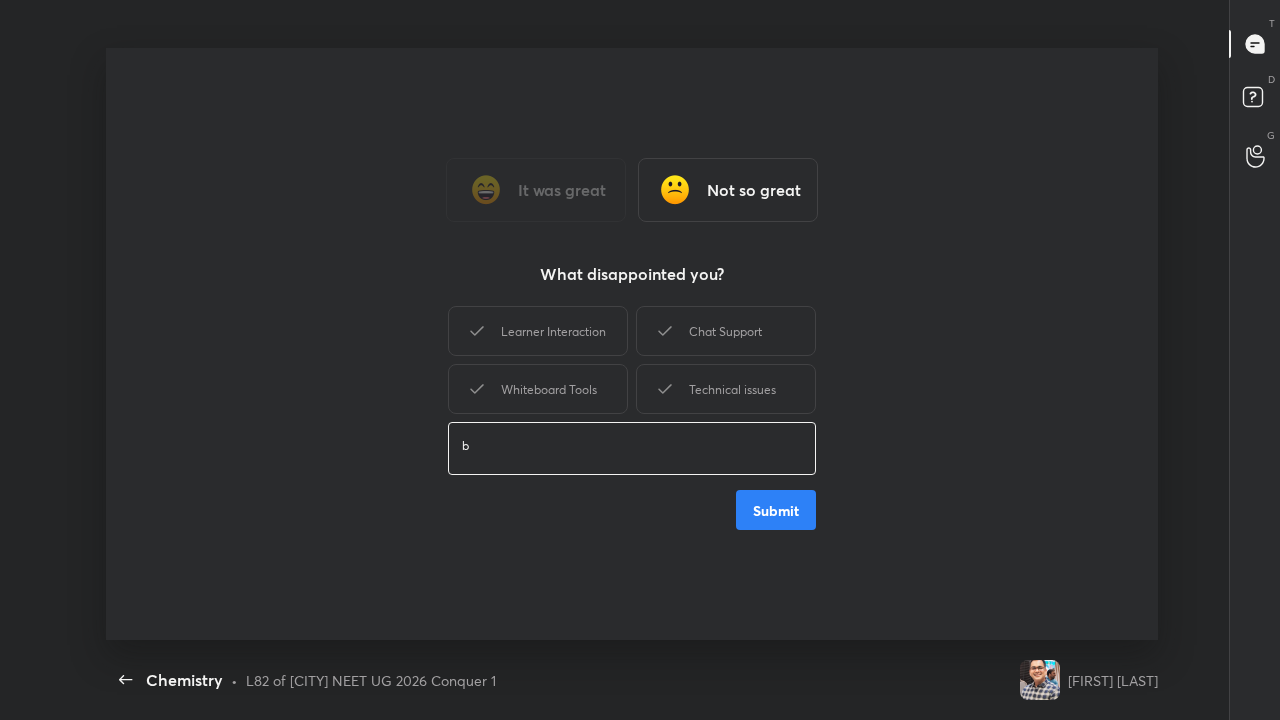 type 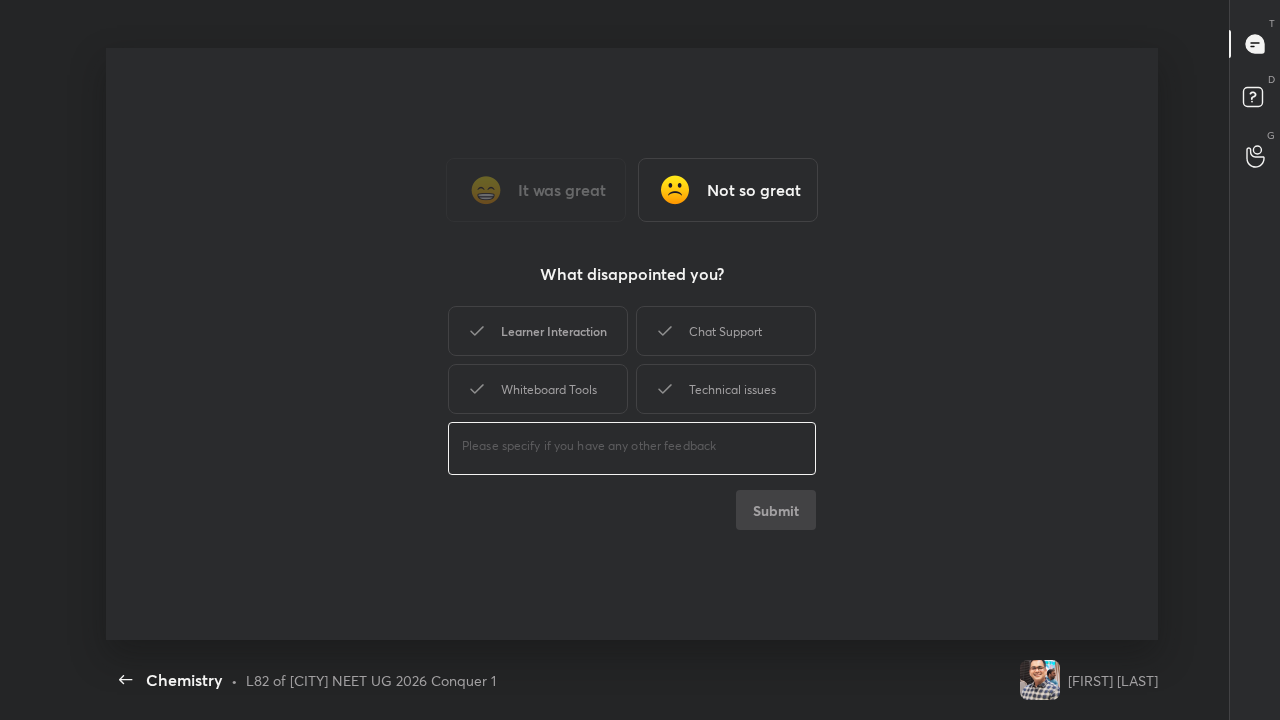 click on "Learner Interaction" at bounding box center (538, 331) 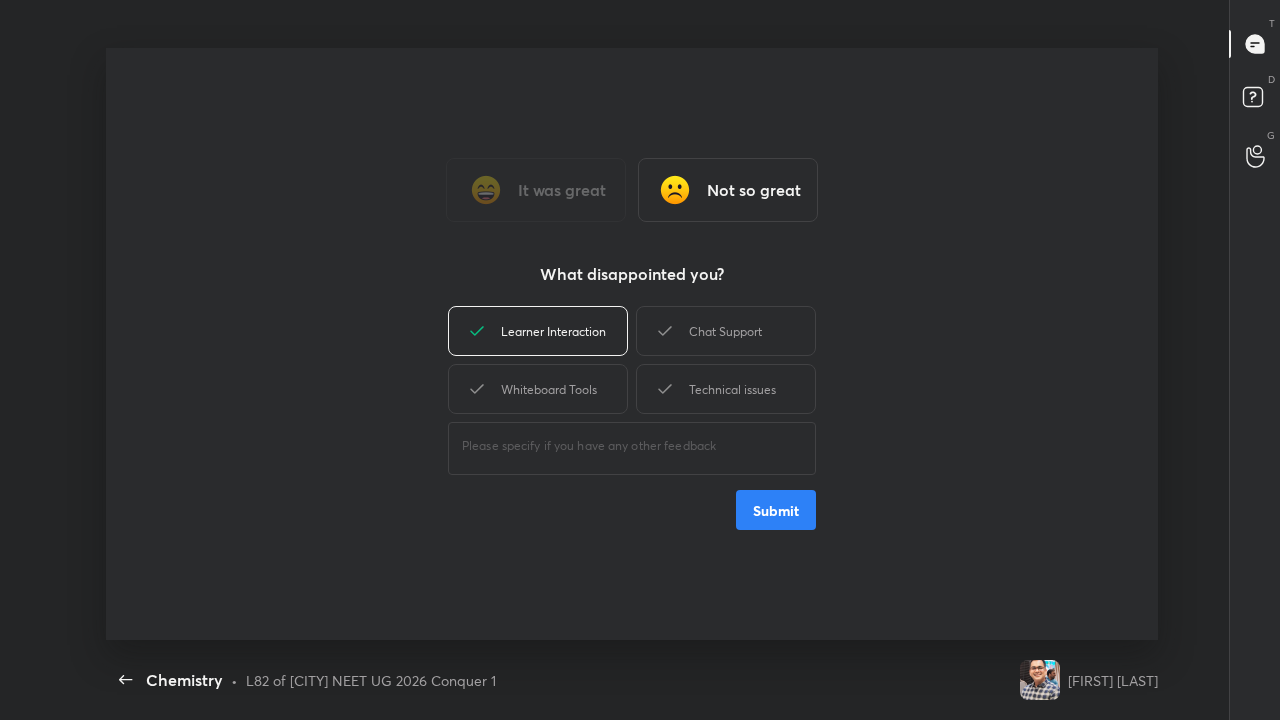 click on "Submit" at bounding box center [776, 510] 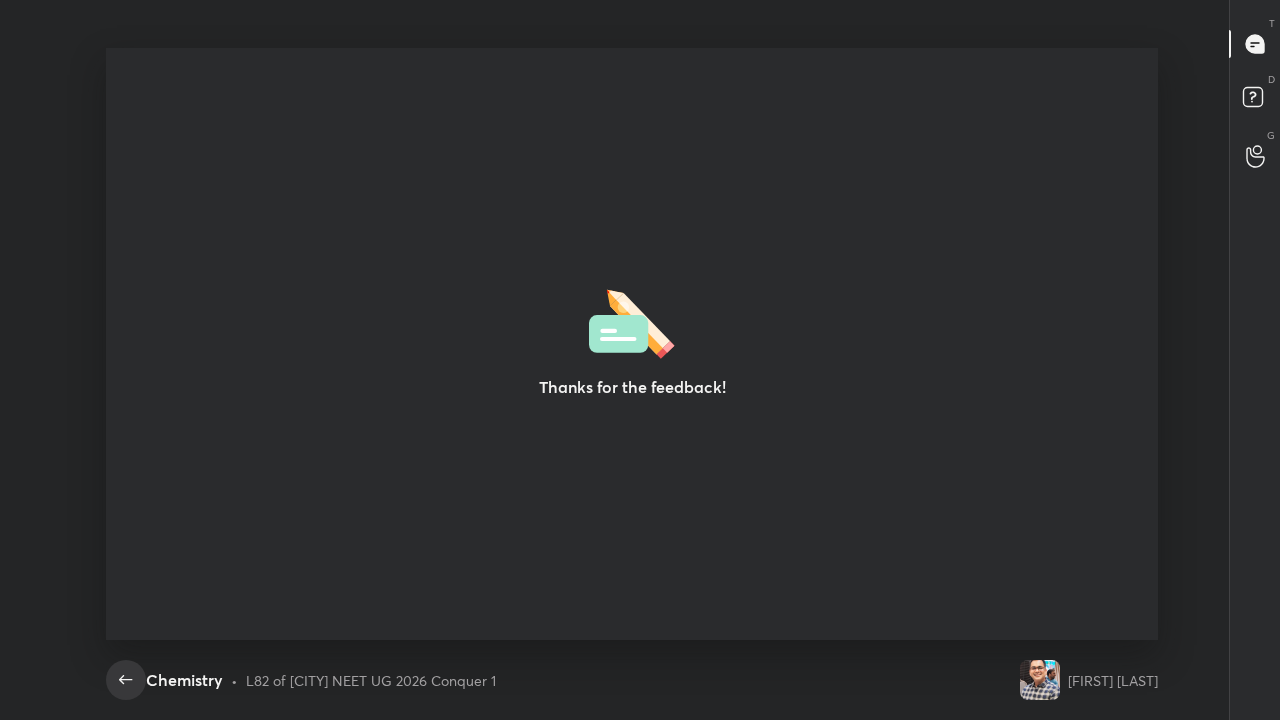 click 